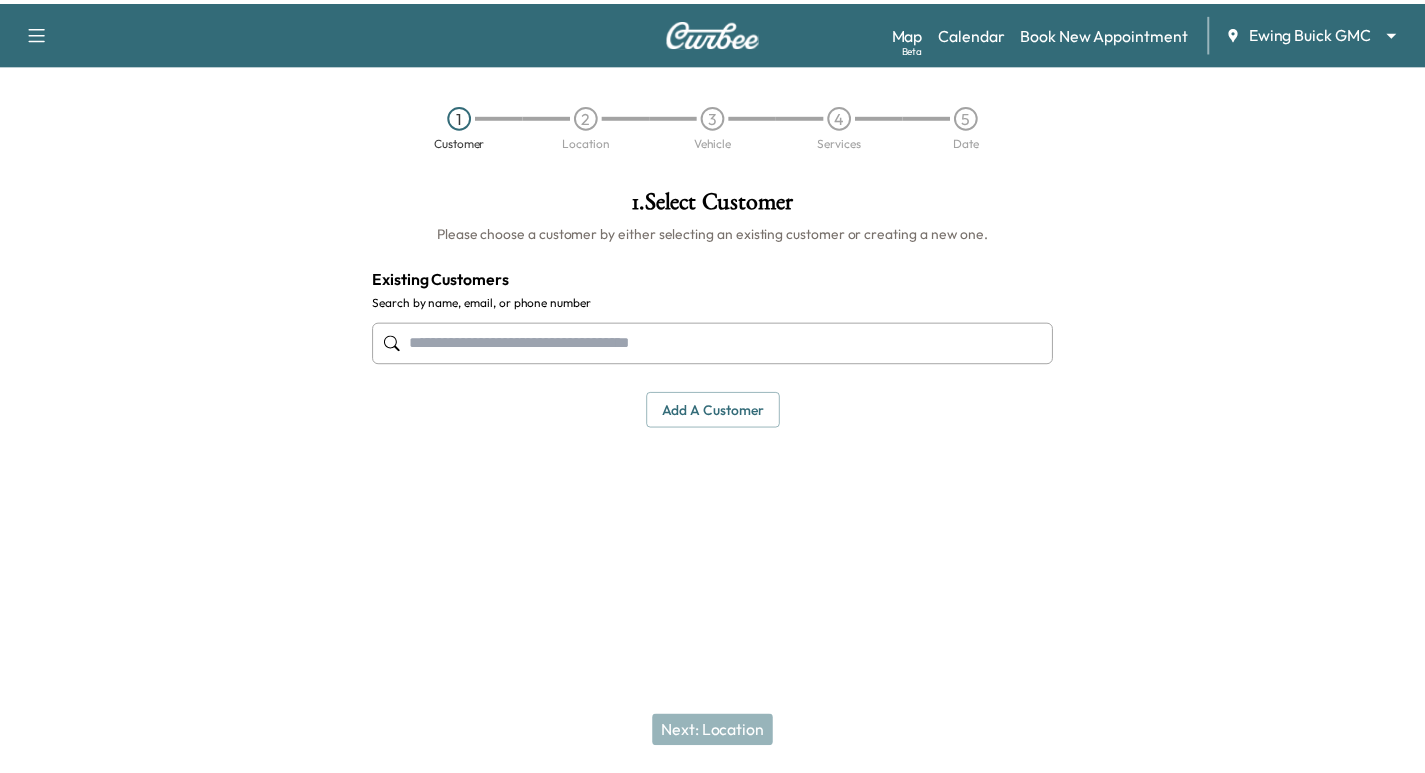 scroll, scrollTop: 0, scrollLeft: 0, axis: both 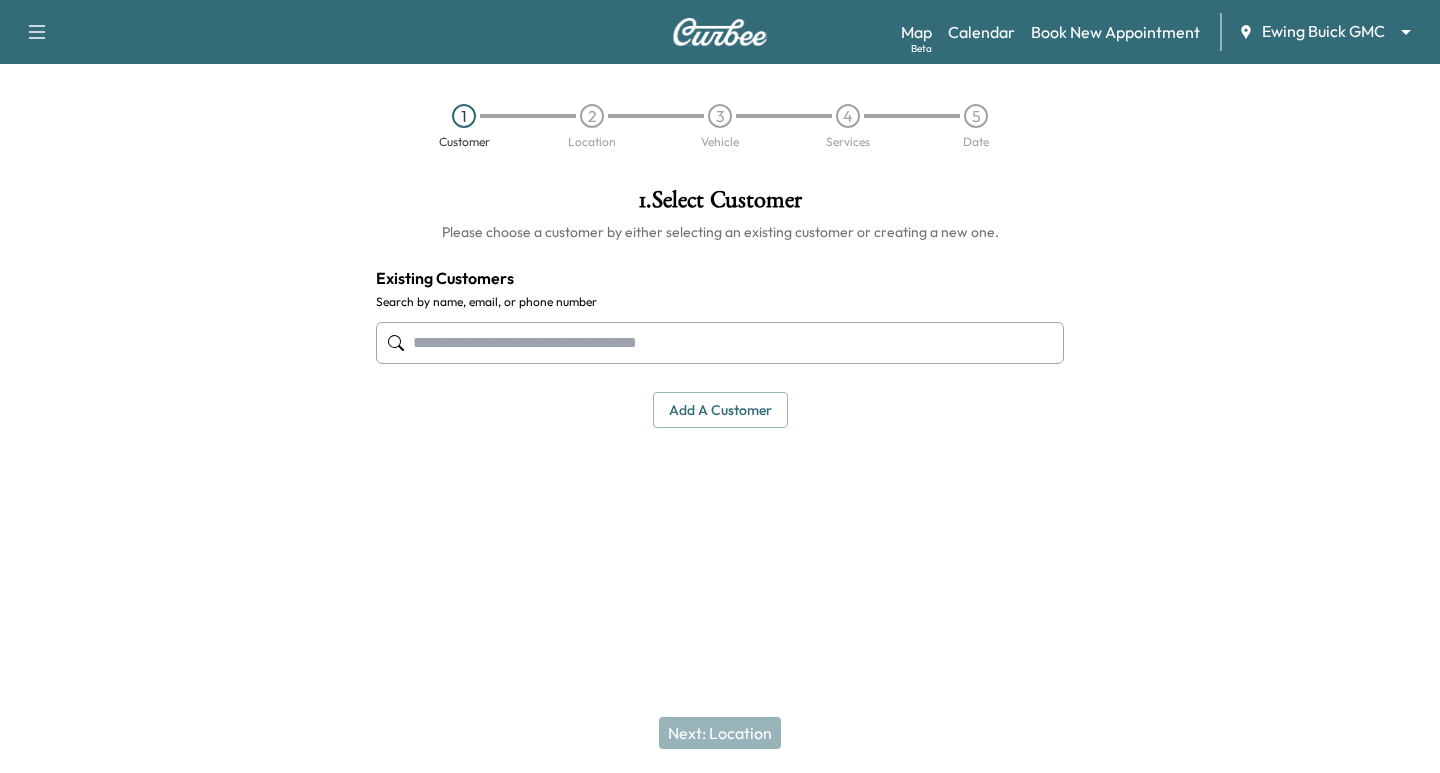 click at bounding box center (720, 343) 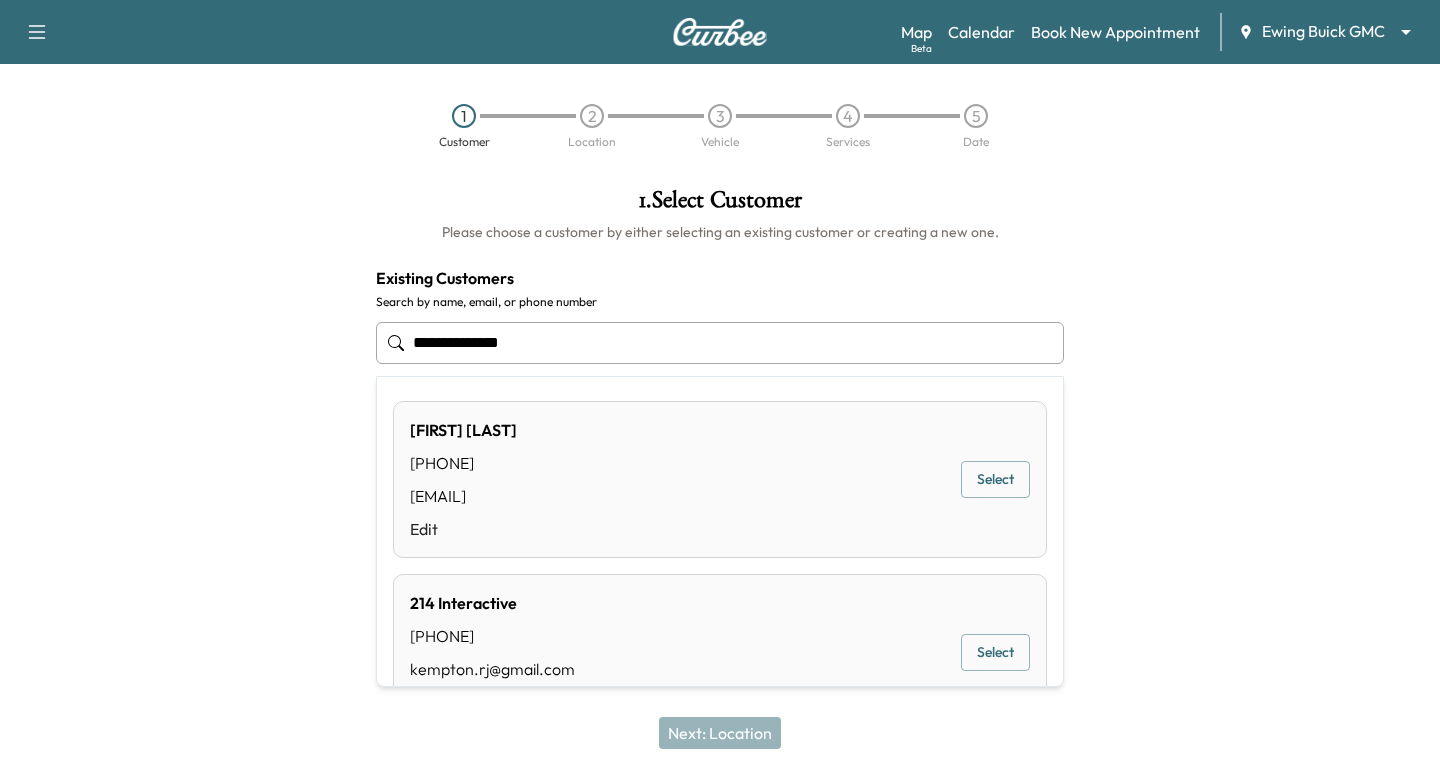 type on "**********" 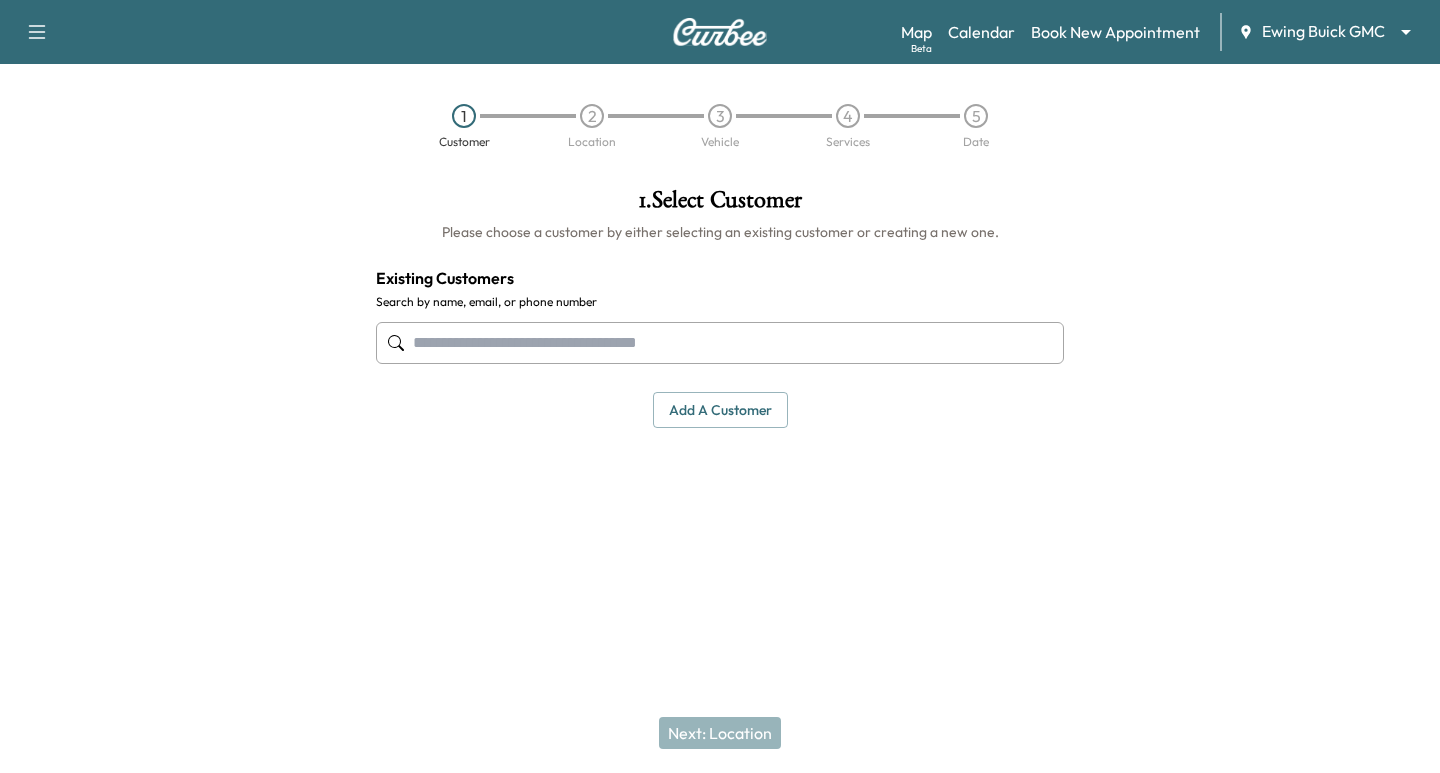 paste on "**********" 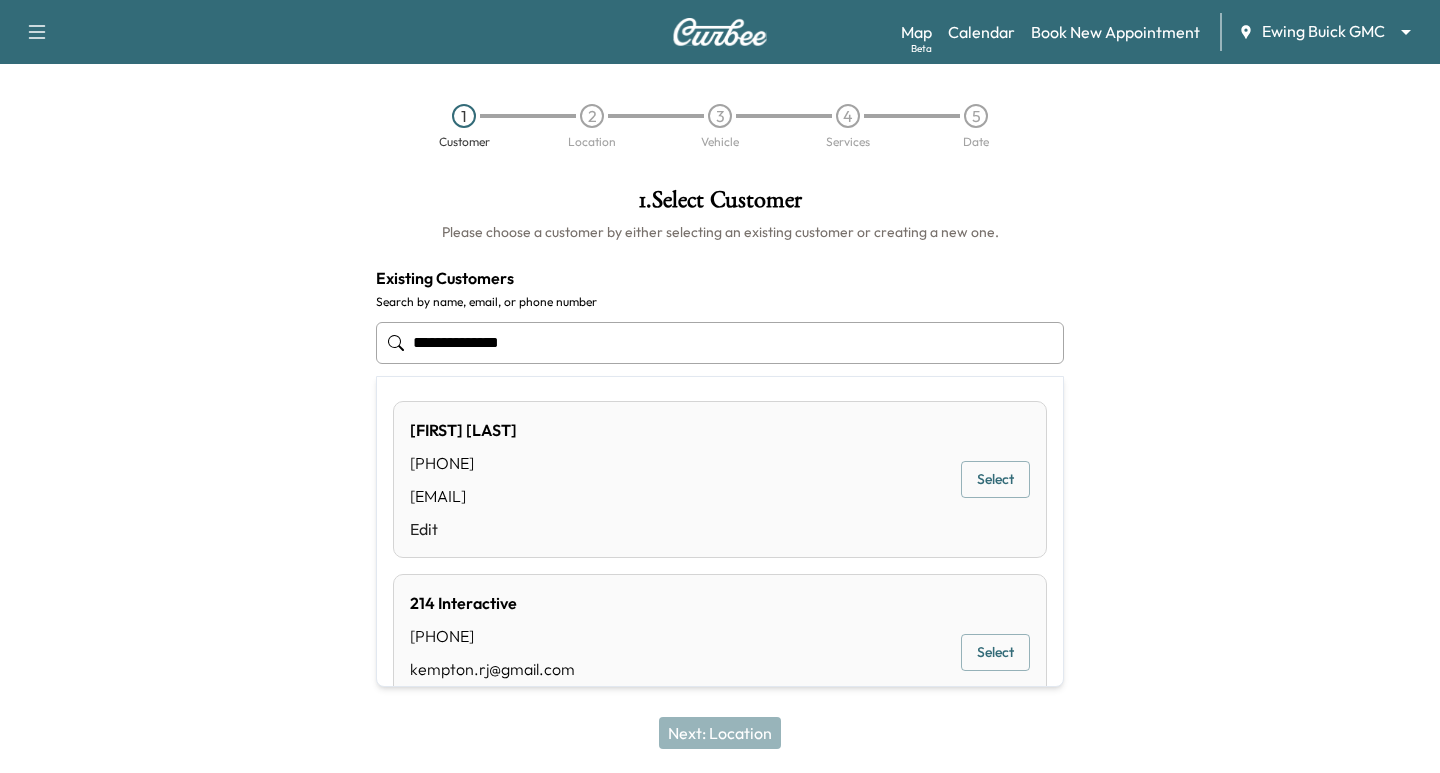 click on "Select" at bounding box center [995, 479] 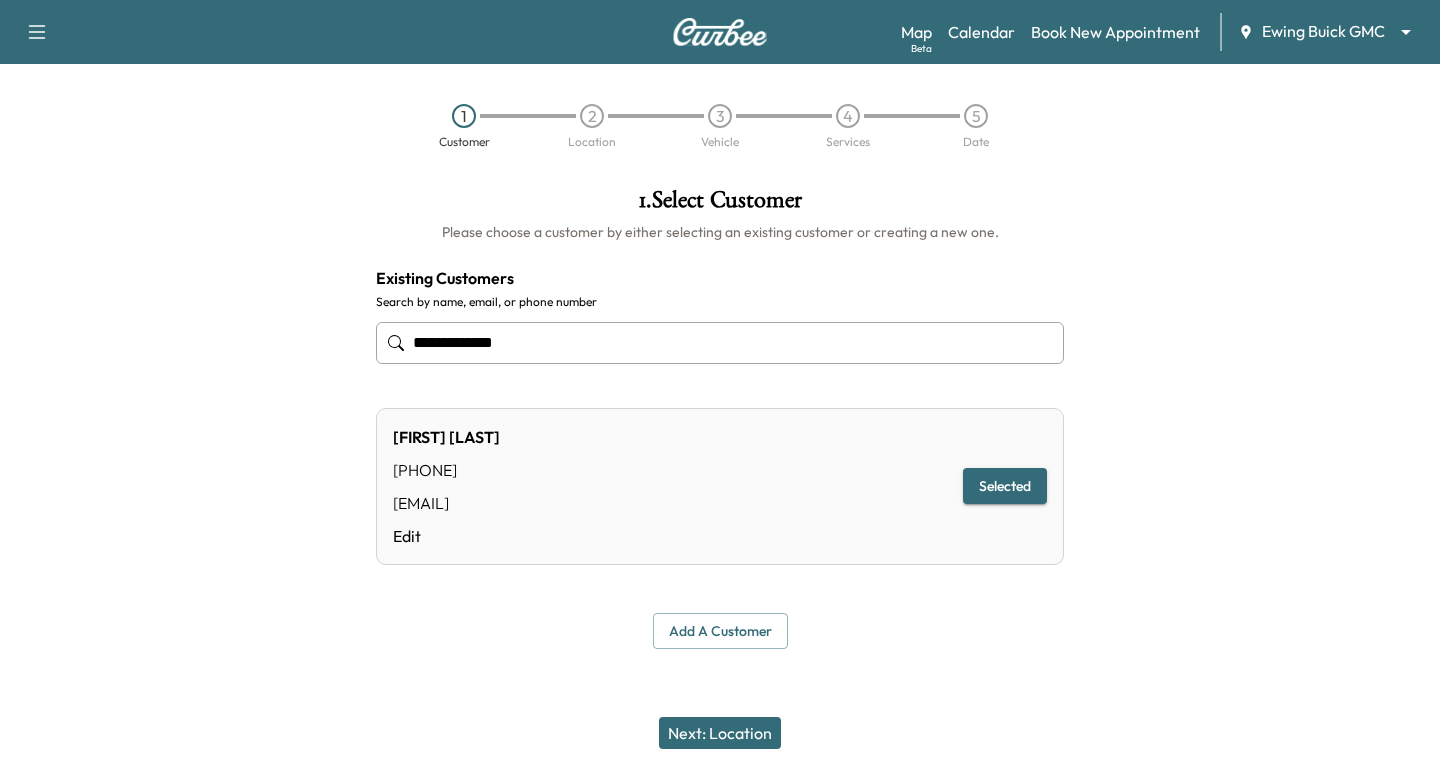type on "**********" 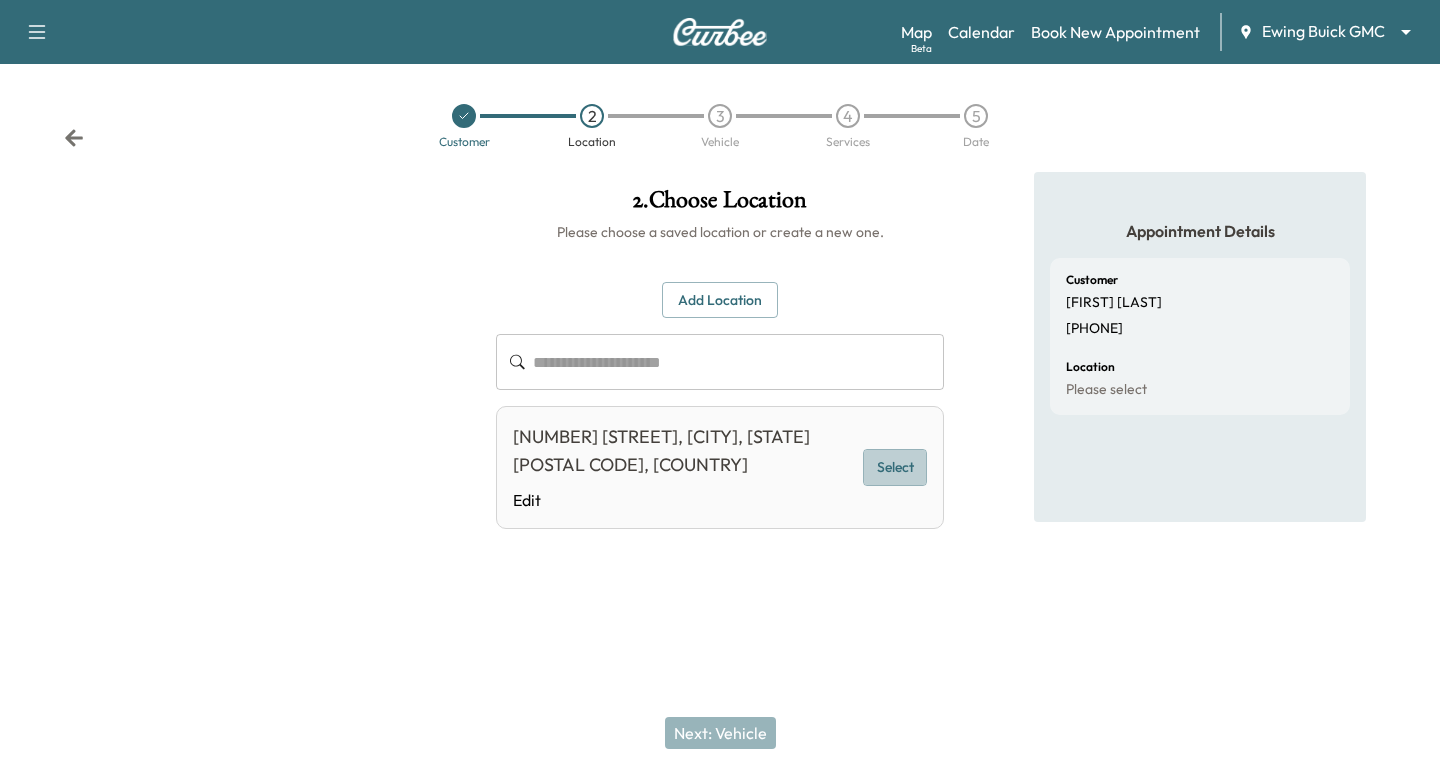 drag, startPoint x: 882, startPoint y: 479, endPoint x: 640, endPoint y: 679, distance: 313.94904 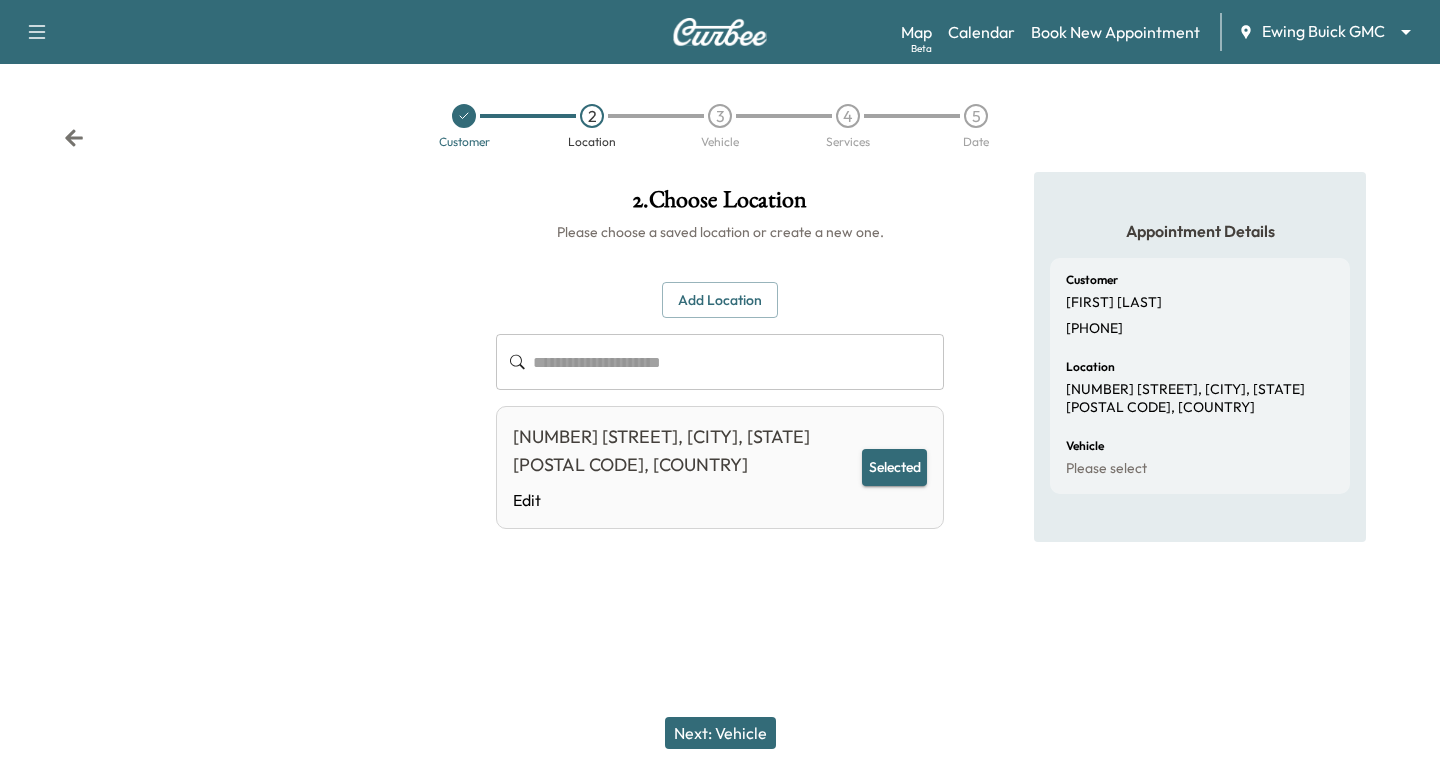 click on "Next: Vehicle" at bounding box center (720, 733) 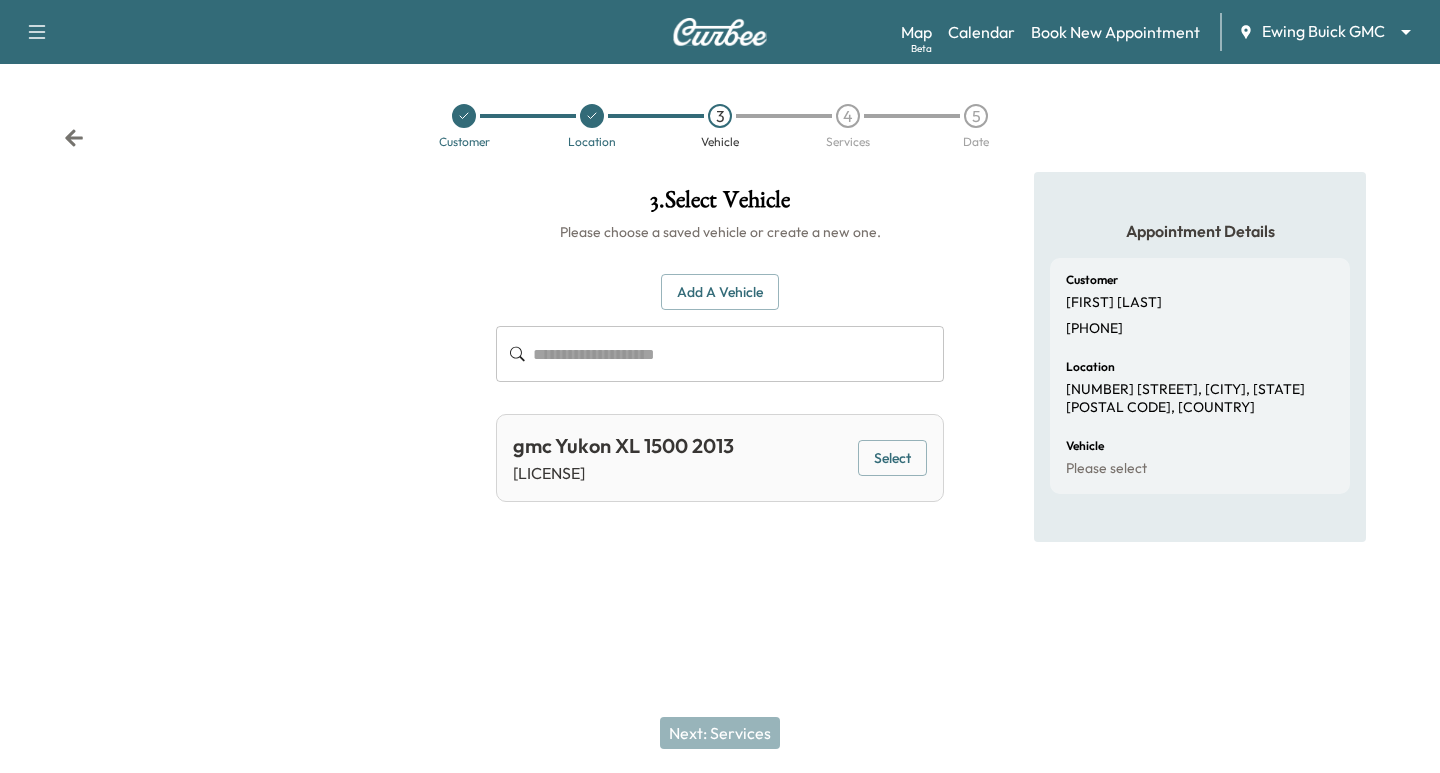 click on "Add a Vehicle" at bounding box center (720, 292) 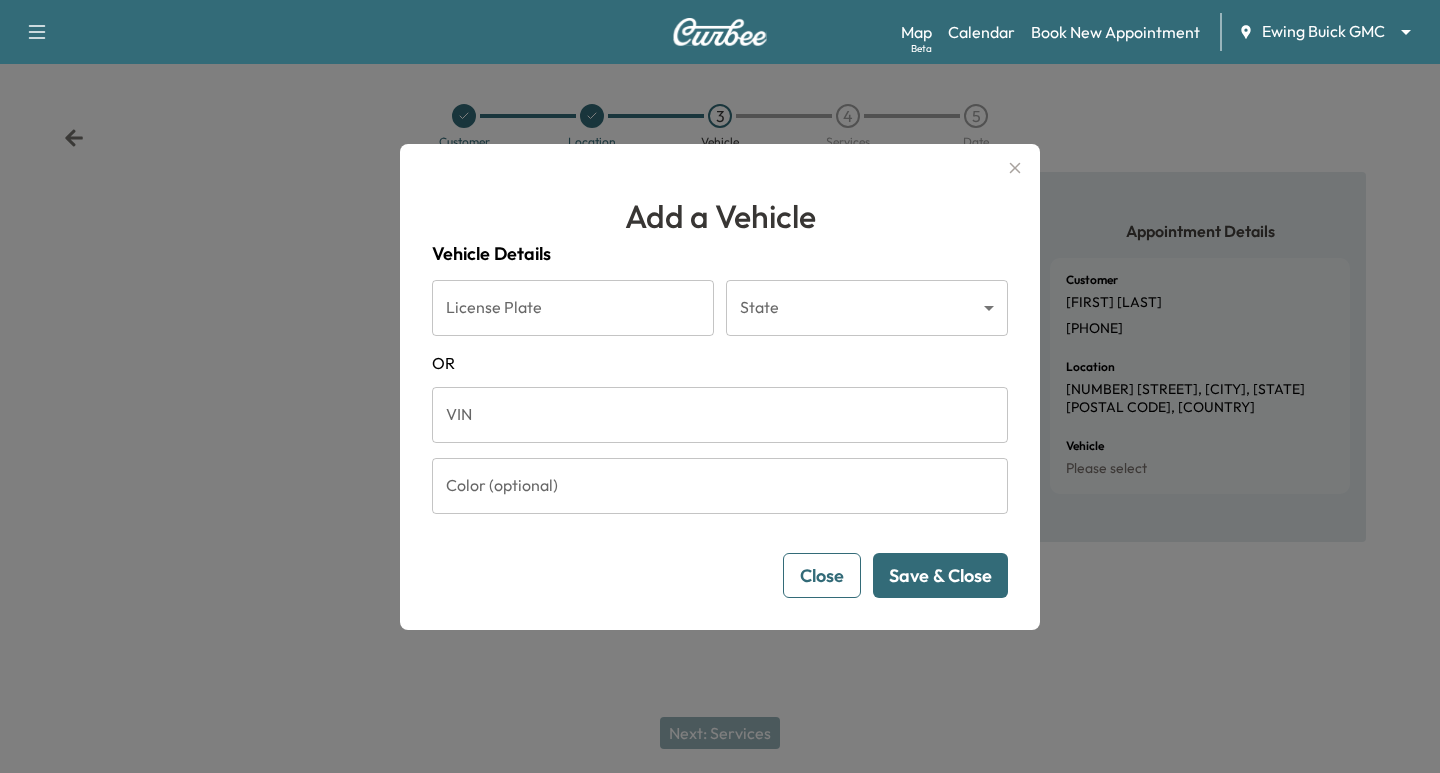 click on "VIN" at bounding box center [720, 415] 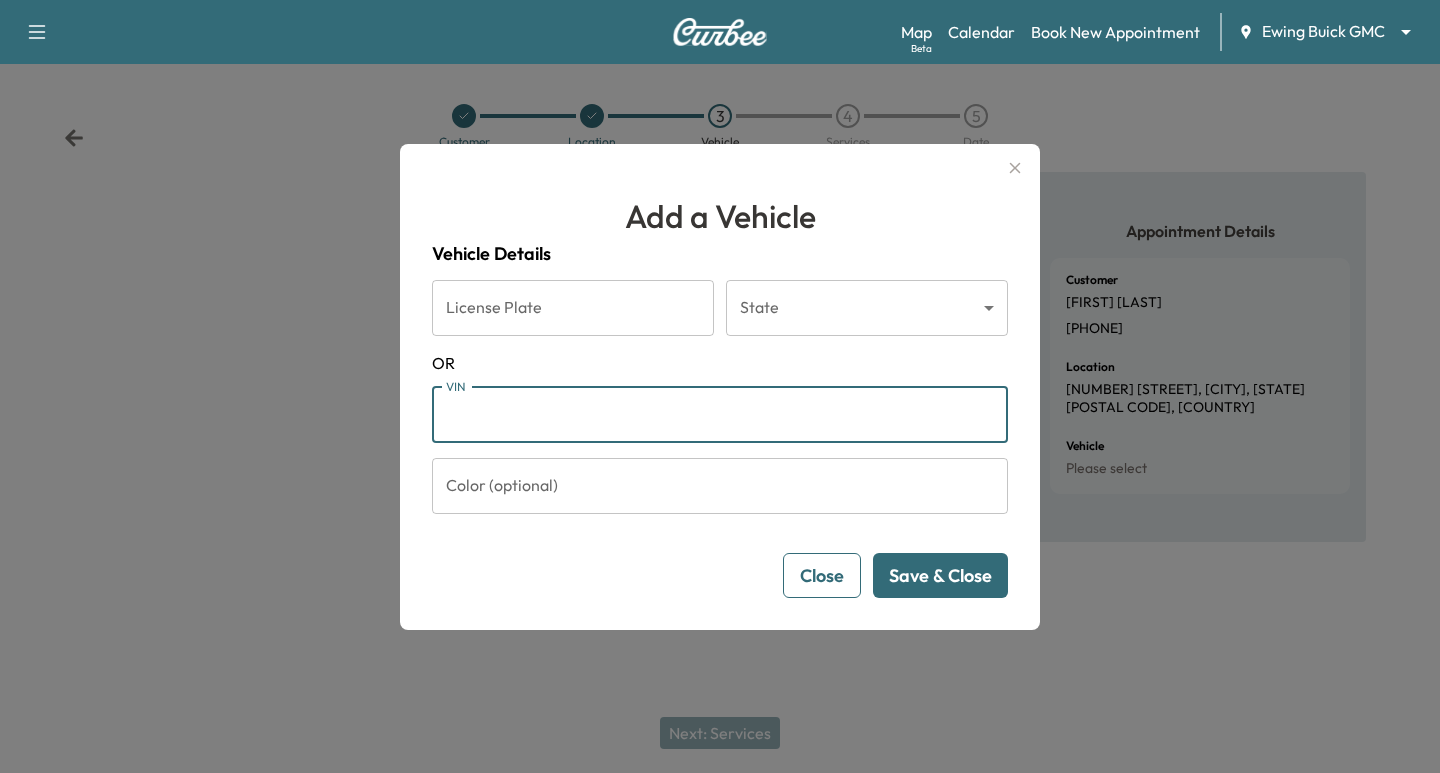 paste on "**********" 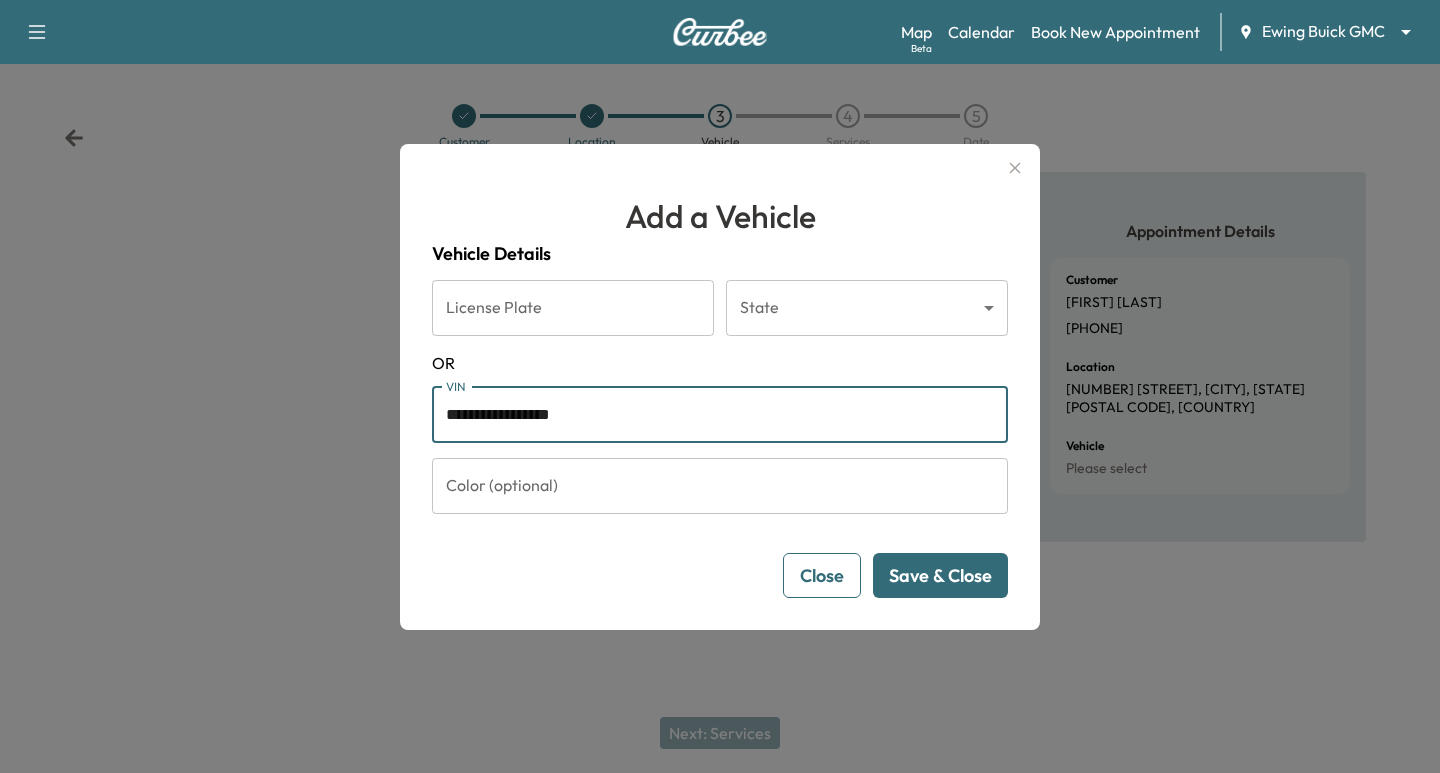 click on "Save & Close" at bounding box center (940, 575) 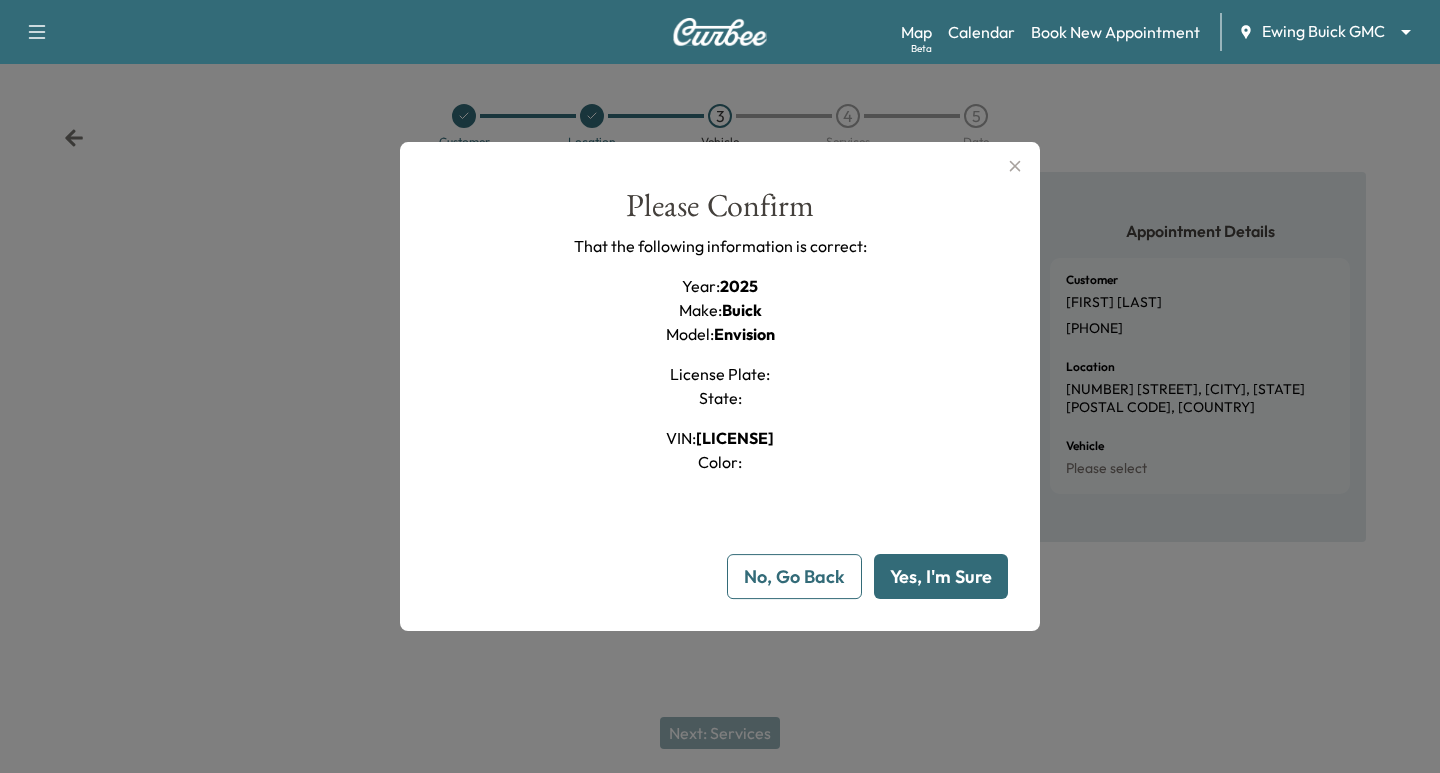 click on "Yes, I'm Sure" at bounding box center (941, 576) 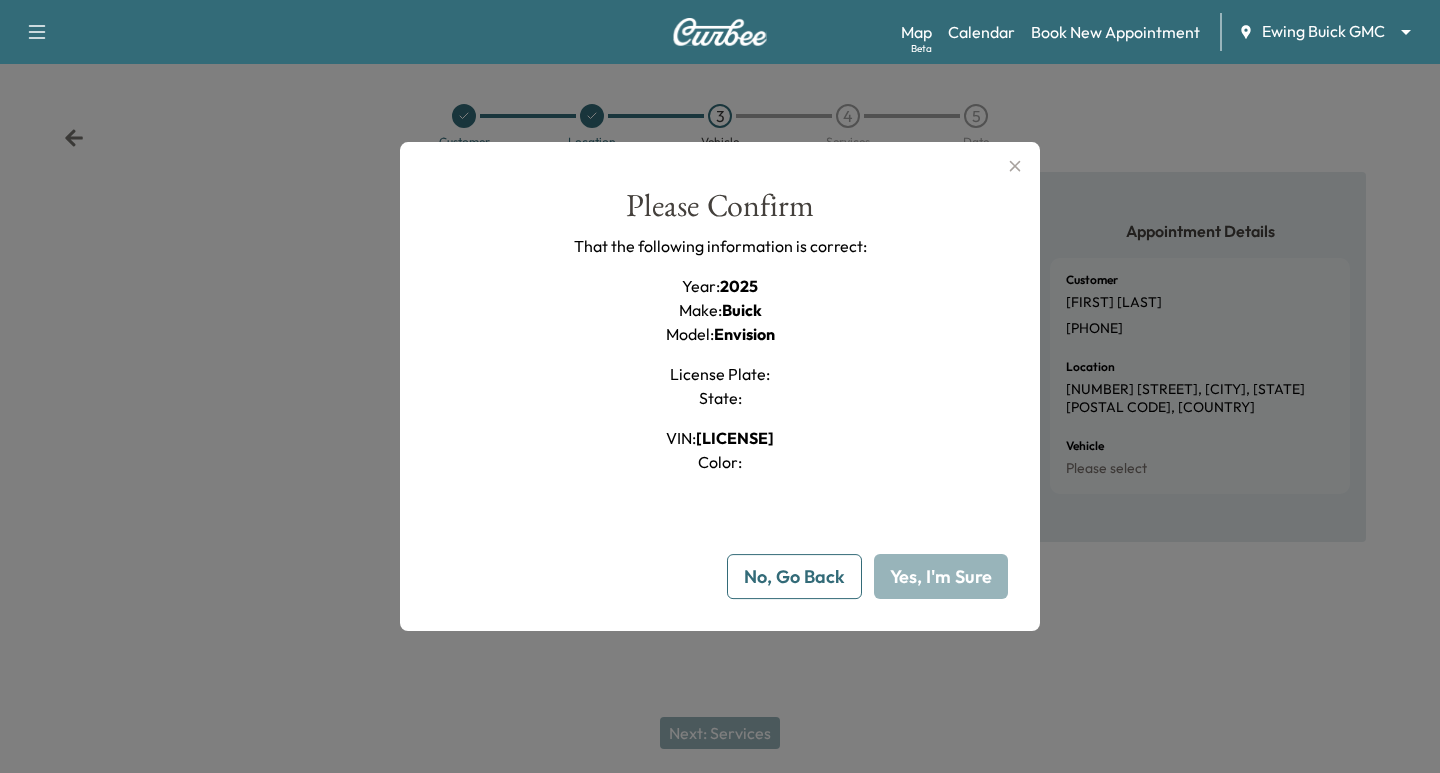 type 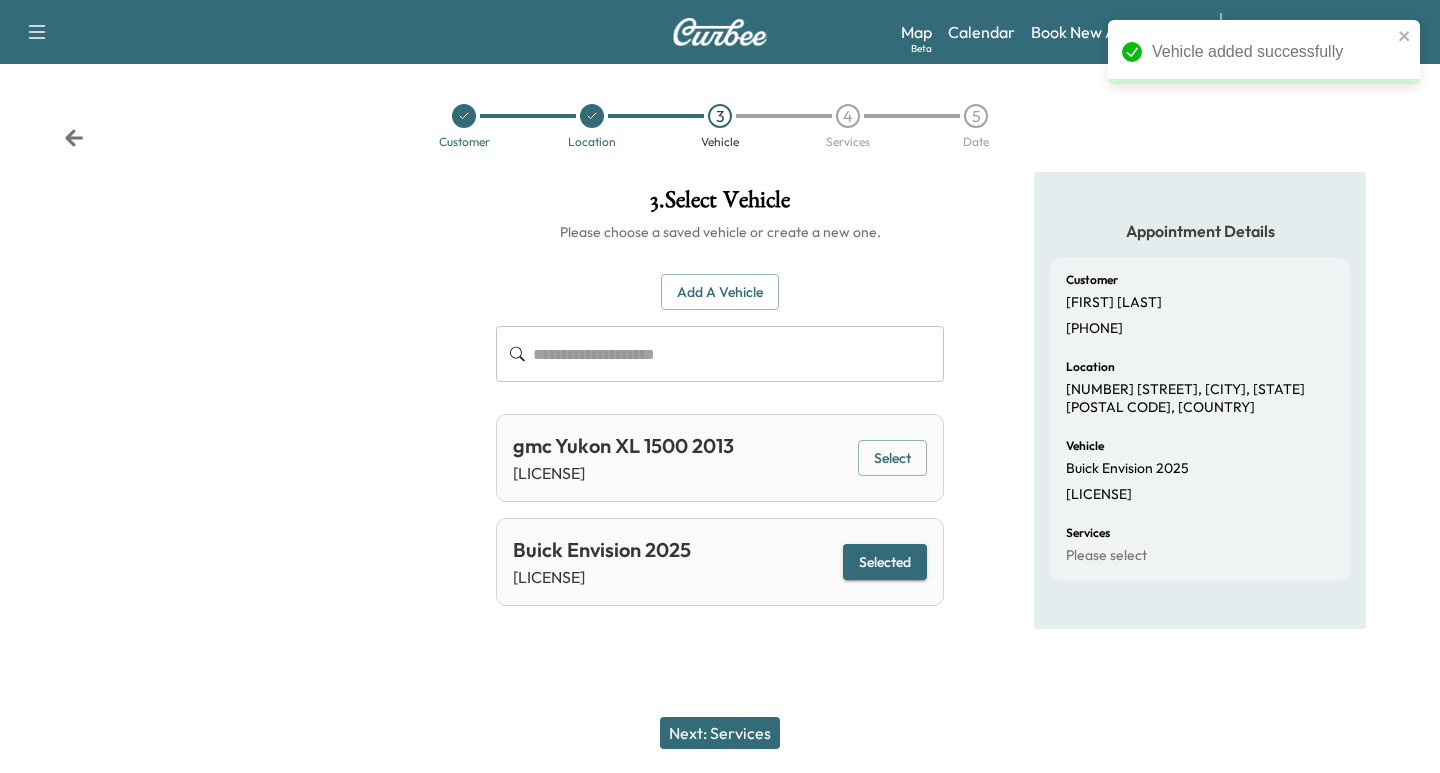 click on "Next: Services" at bounding box center [720, 733] 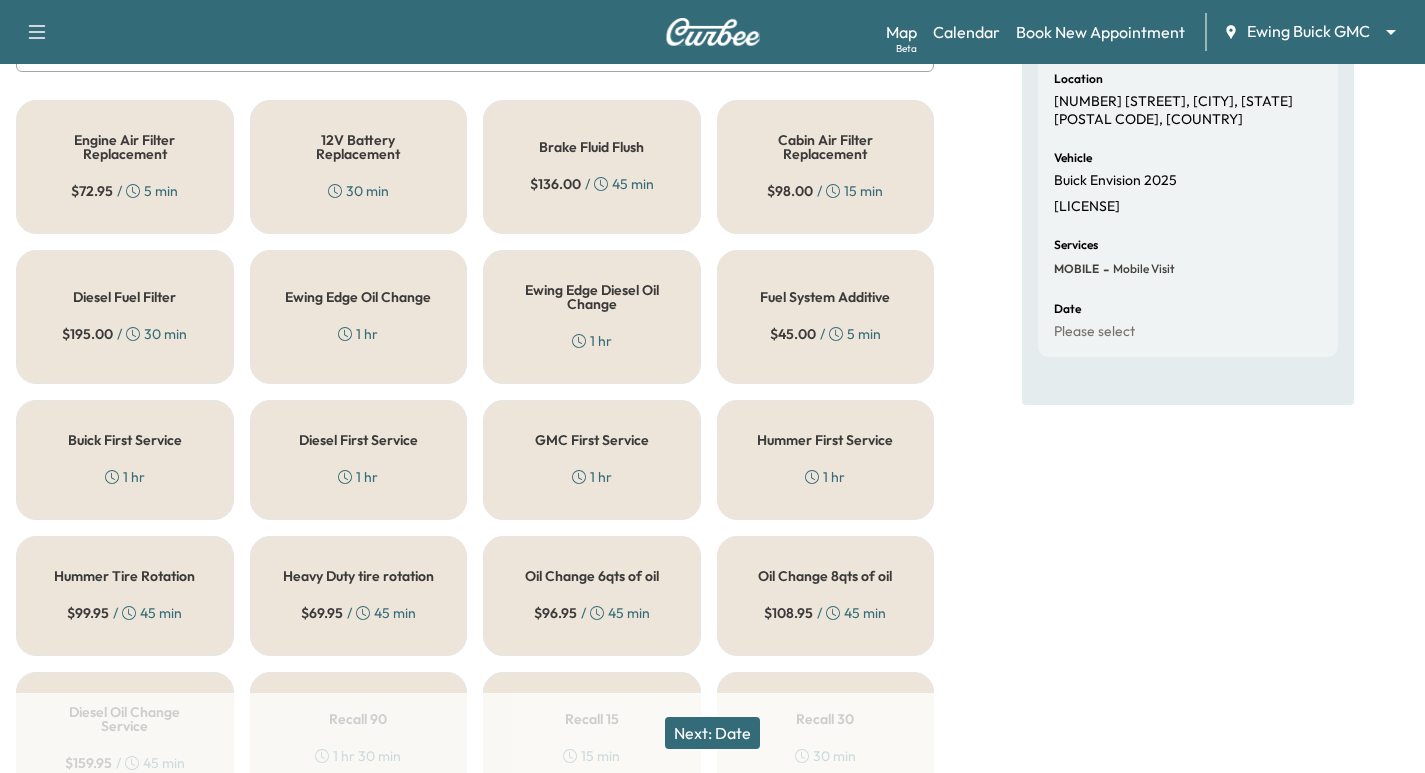 scroll, scrollTop: 275, scrollLeft: 0, axis: vertical 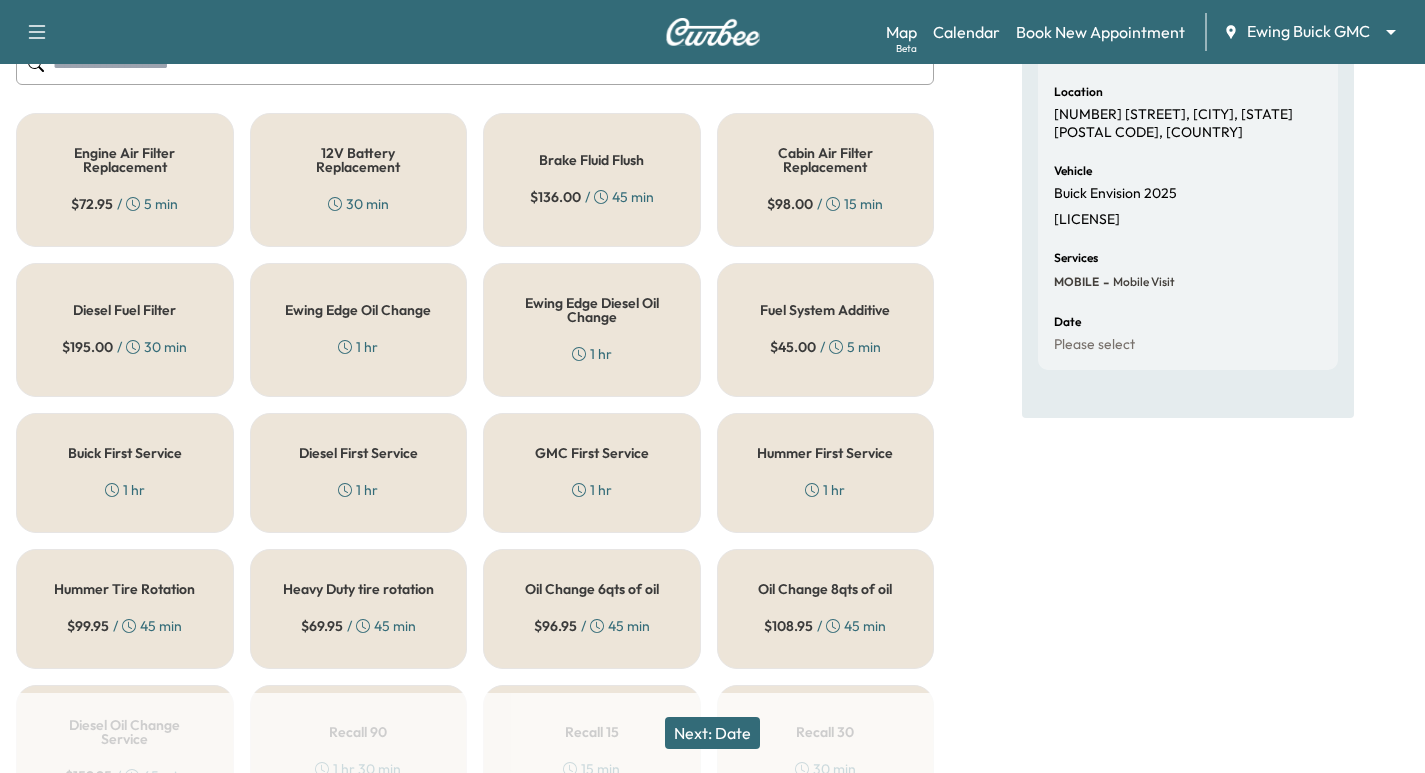 click on "Buick First Service 1 hr" at bounding box center (125, 473) 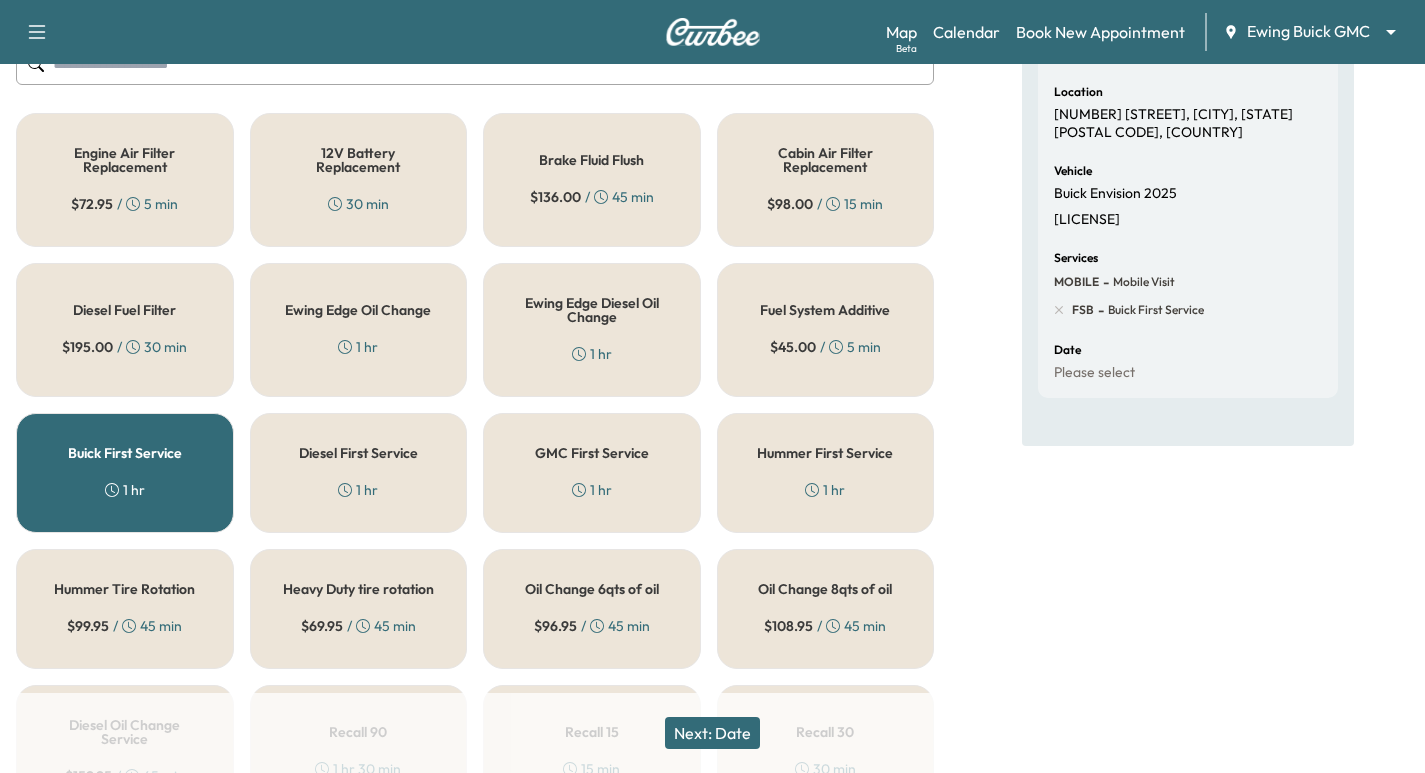 click on "Next: Date" at bounding box center [712, 733] 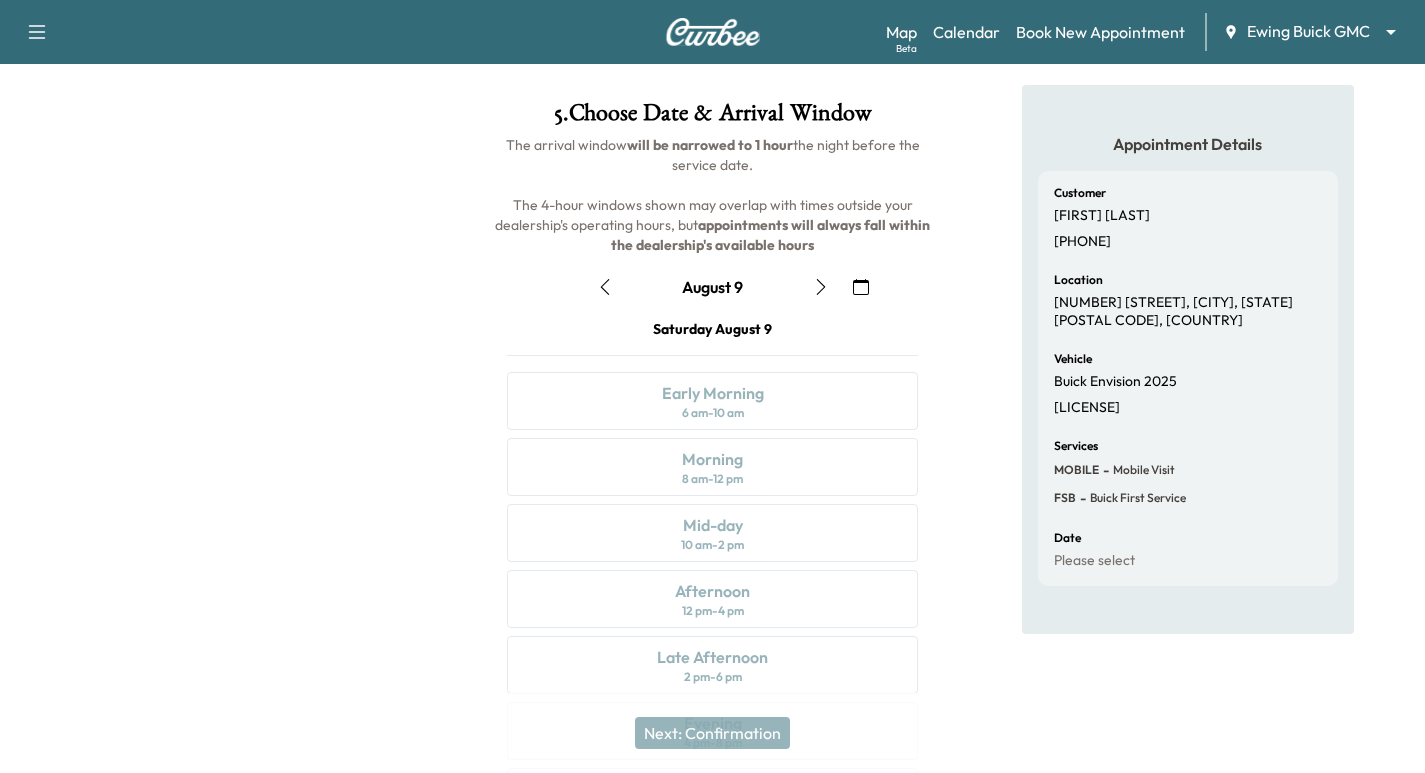 scroll, scrollTop: 78, scrollLeft: 0, axis: vertical 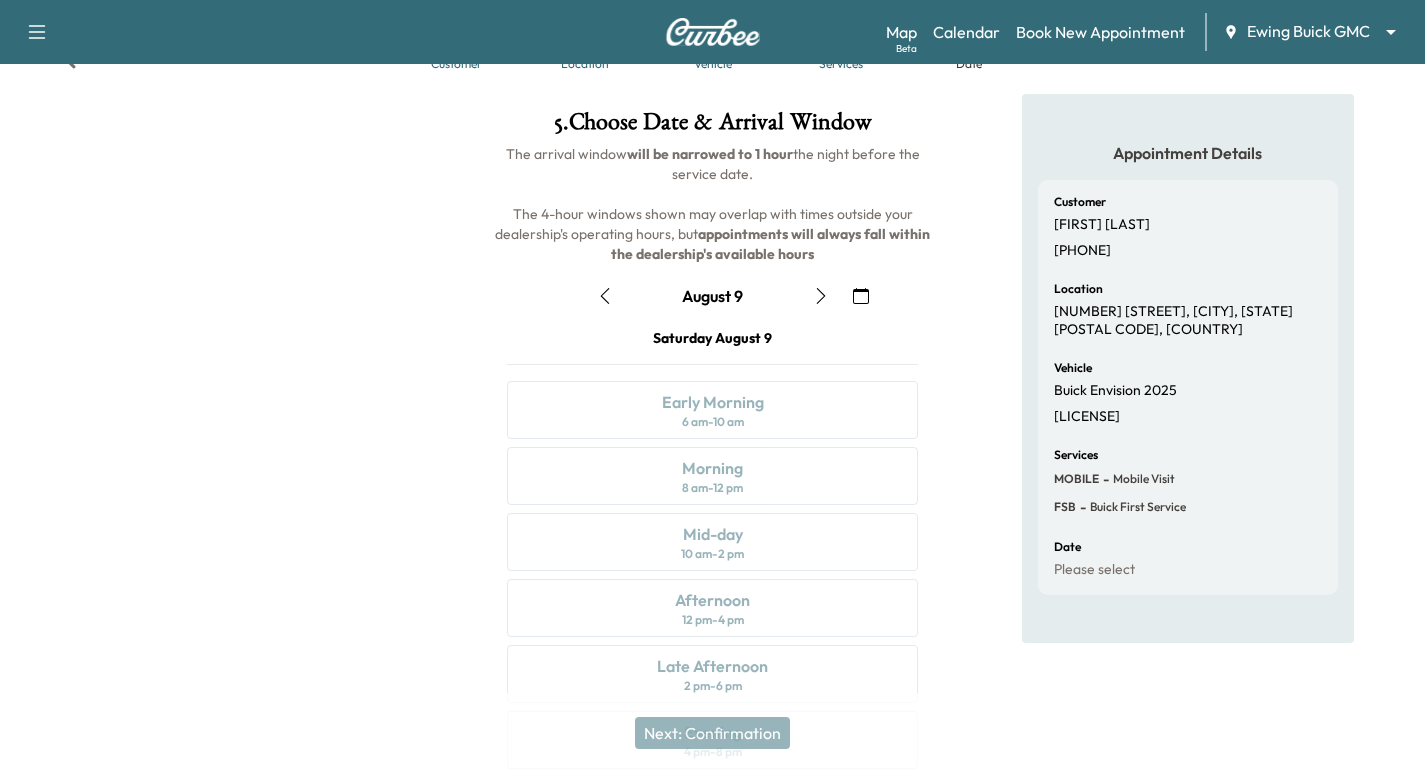 click 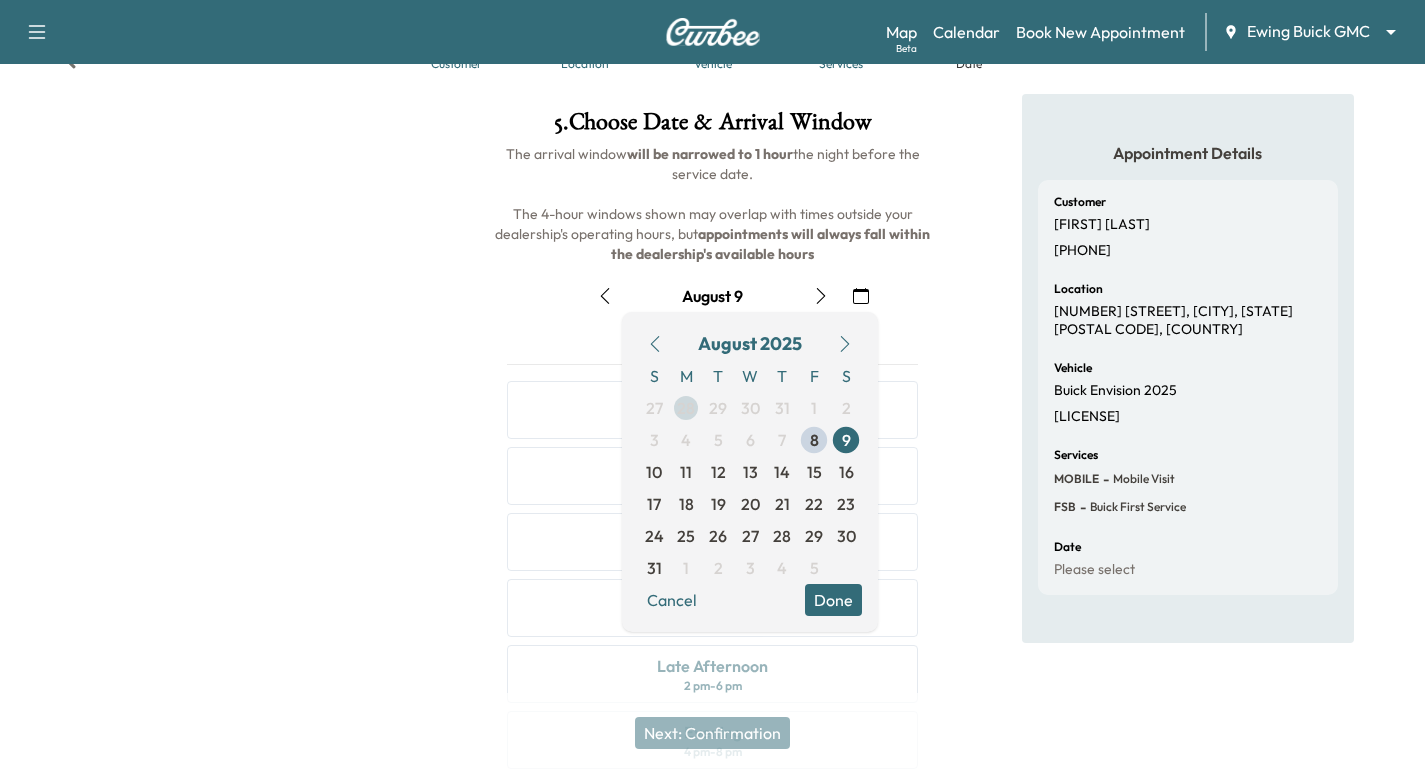 click on "11" at bounding box center [686, 472] 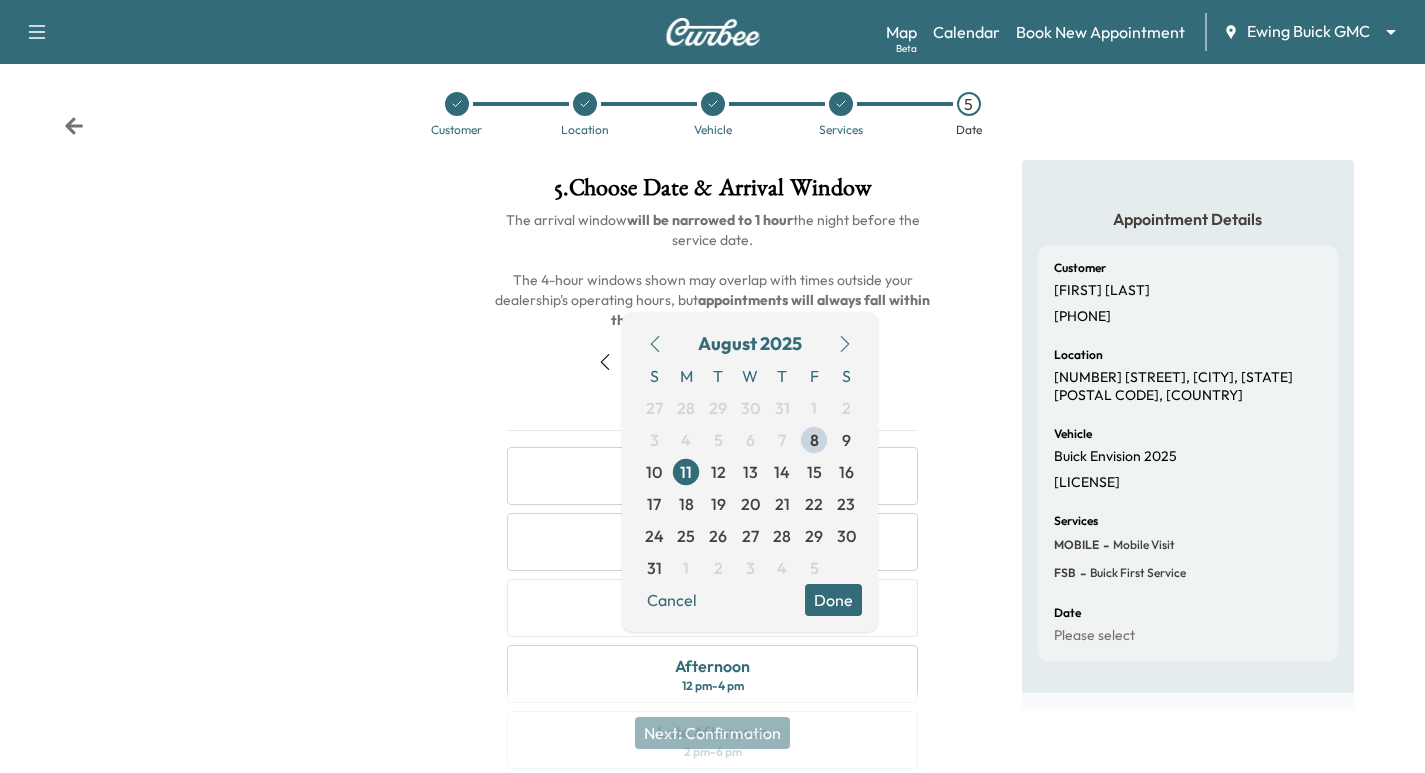 scroll, scrollTop: 78, scrollLeft: 0, axis: vertical 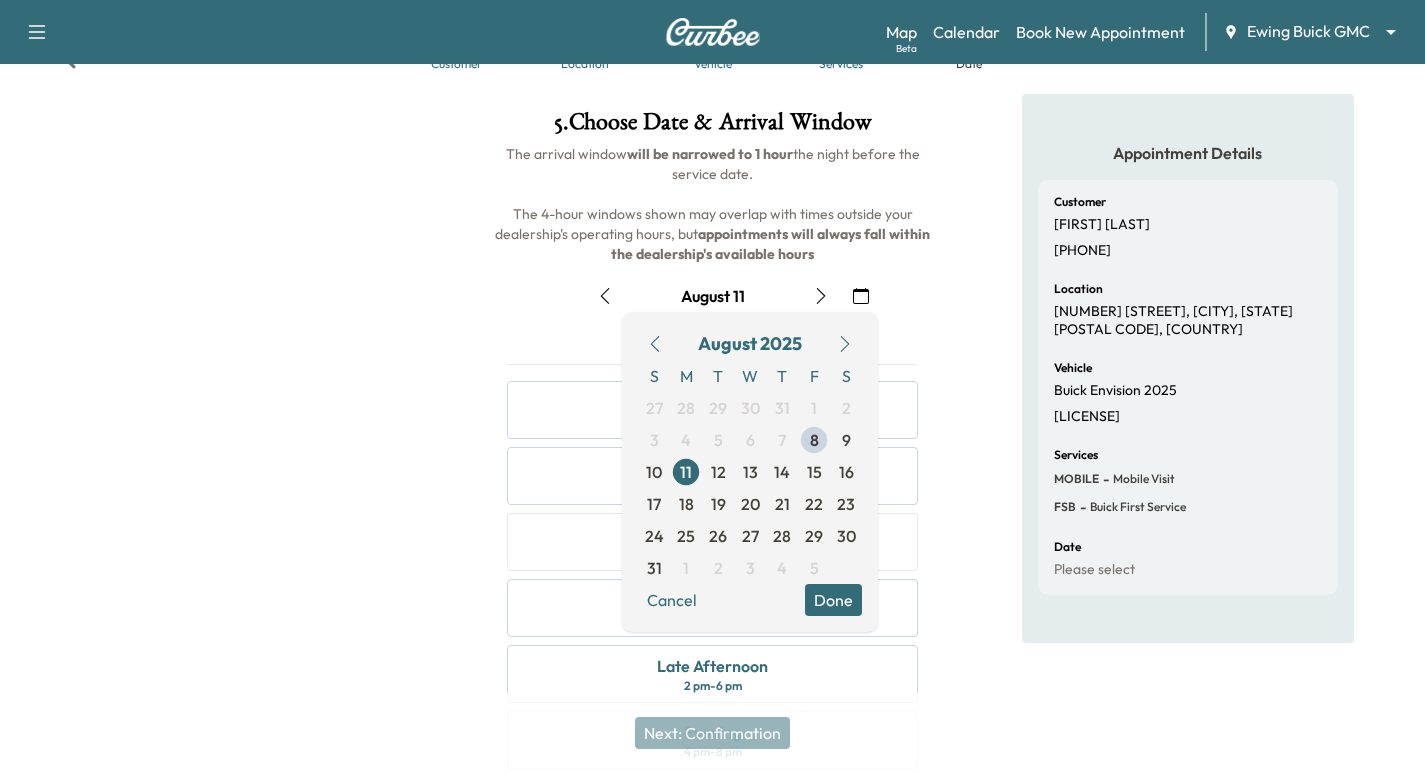 click at bounding box center [237, 476] 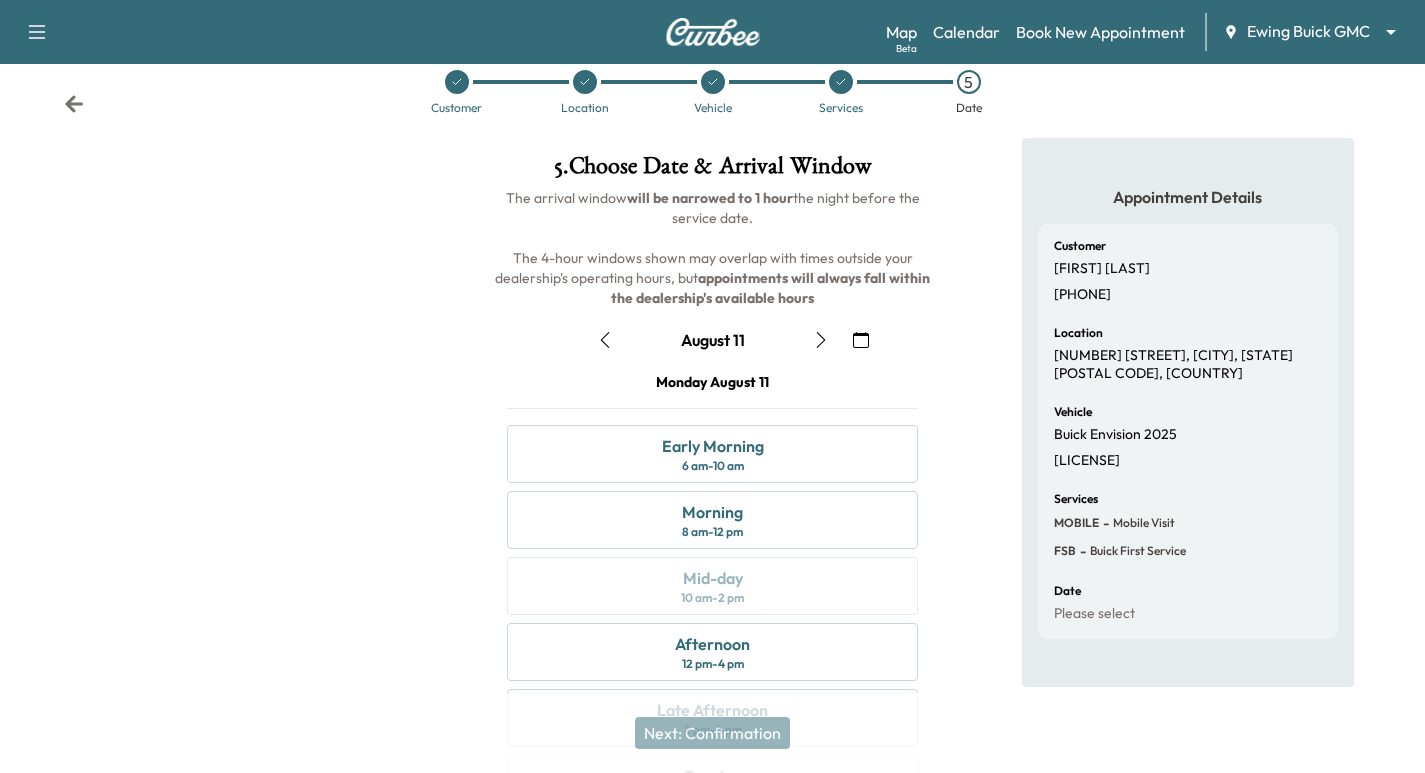 scroll, scrollTop: 0, scrollLeft: 0, axis: both 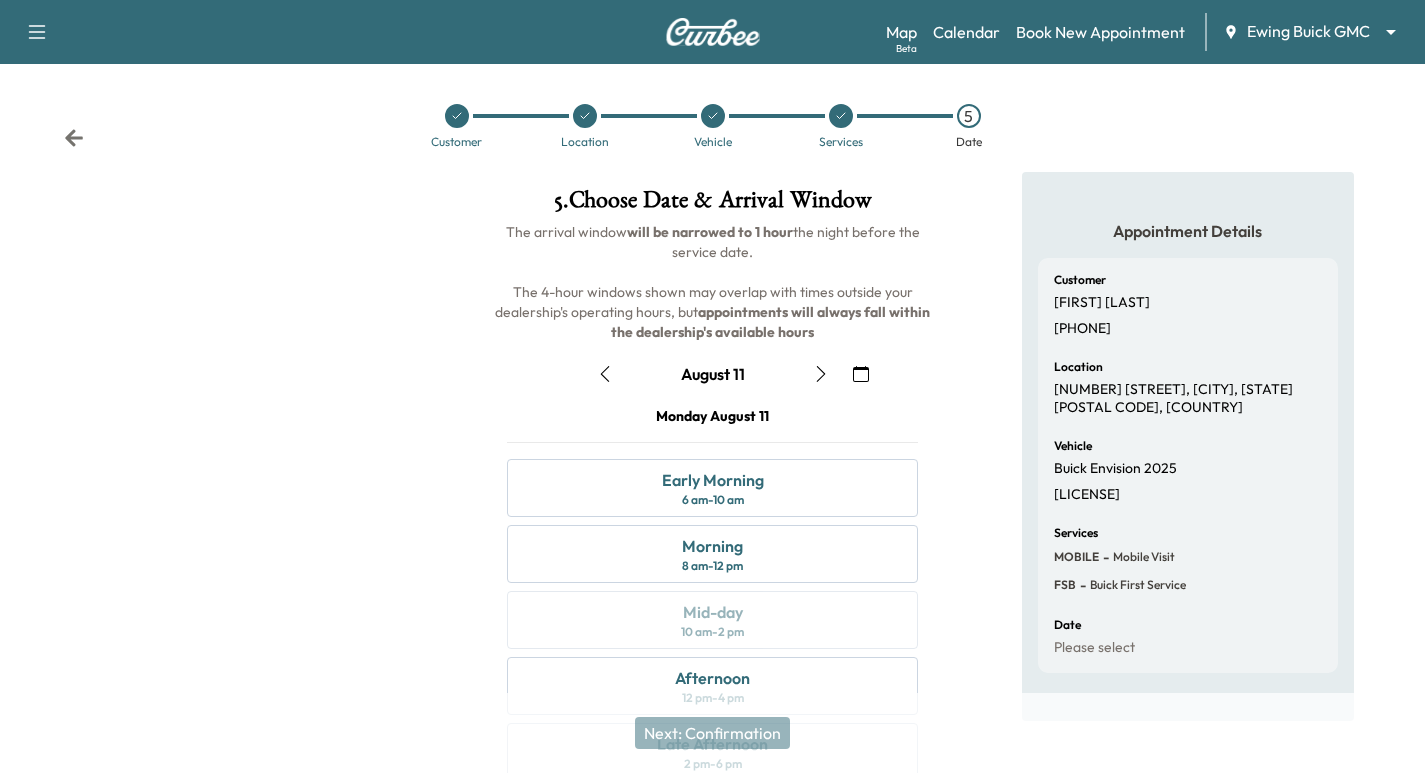 click at bounding box center [457, 116] 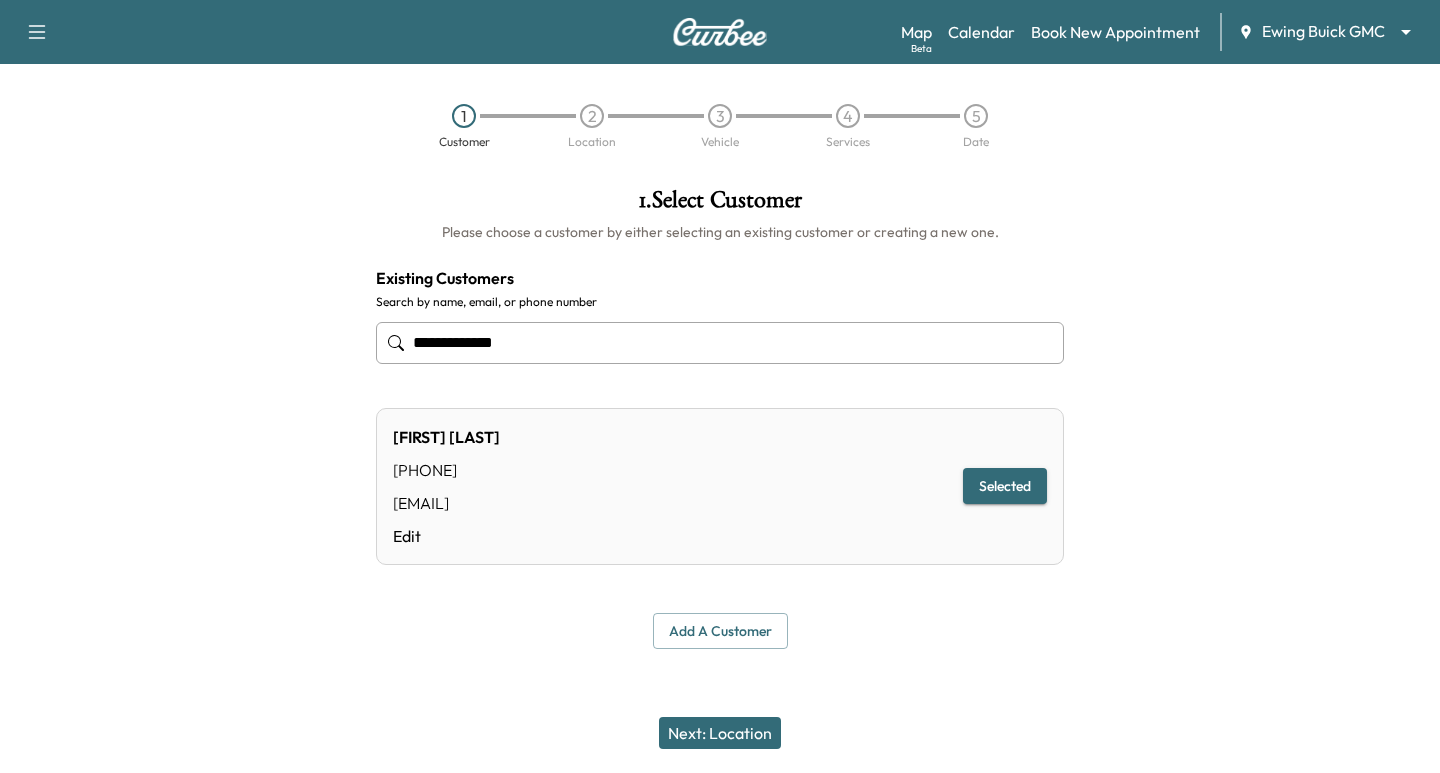 drag, startPoint x: 596, startPoint y: 343, endPoint x: -307, endPoint y: 276, distance: 905.4822 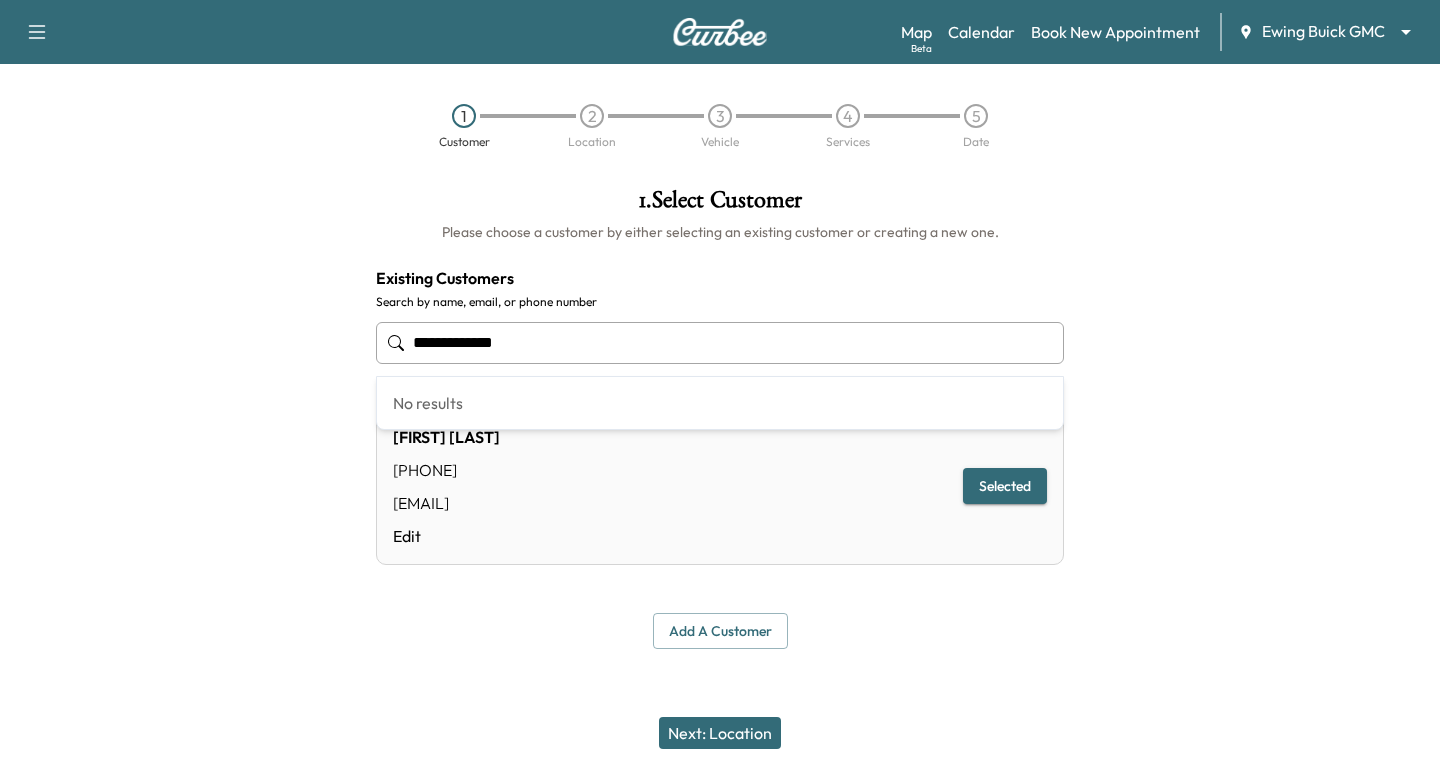 paste on "*" 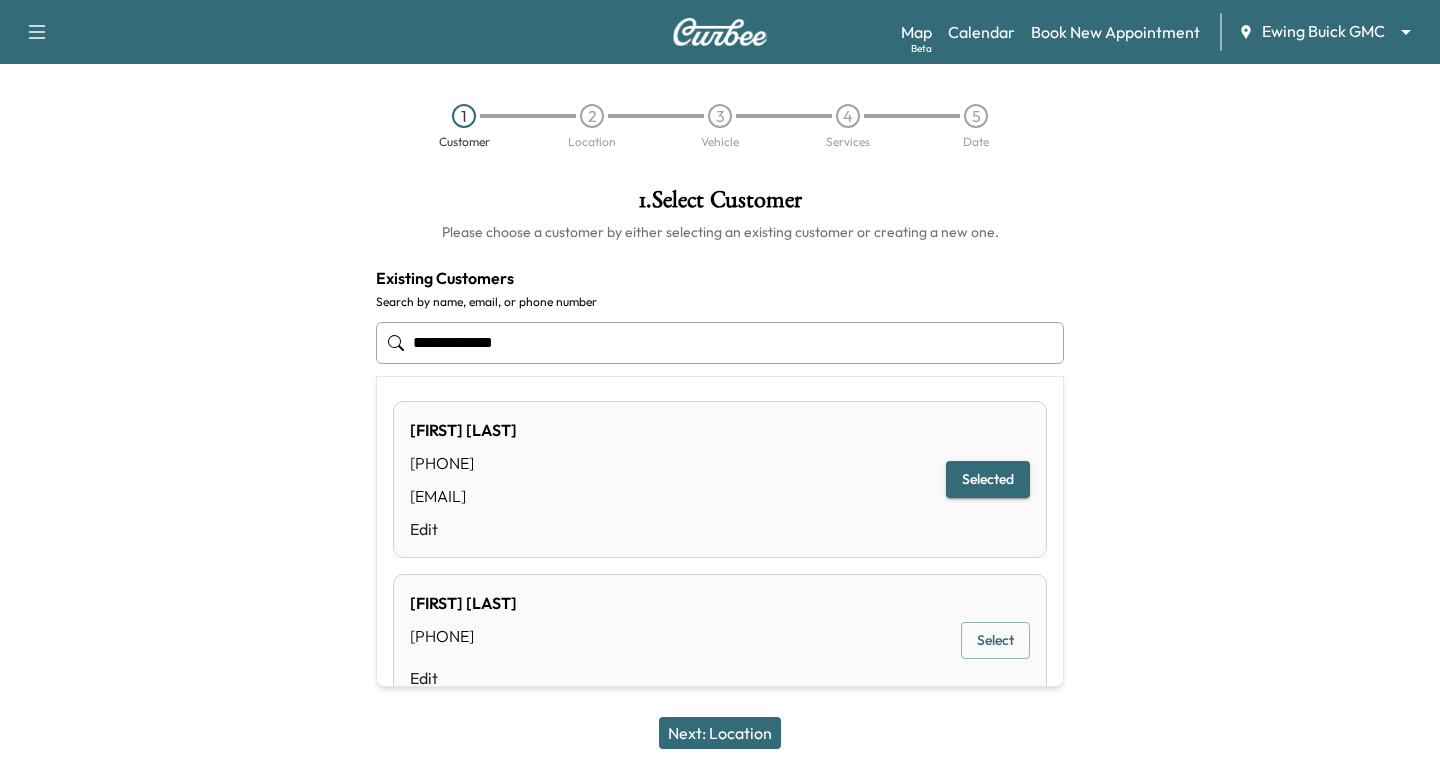 drag, startPoint x: 582, startPoint y: 329, endPoint x: -492, endPoint y: 359, distance: 1074.419 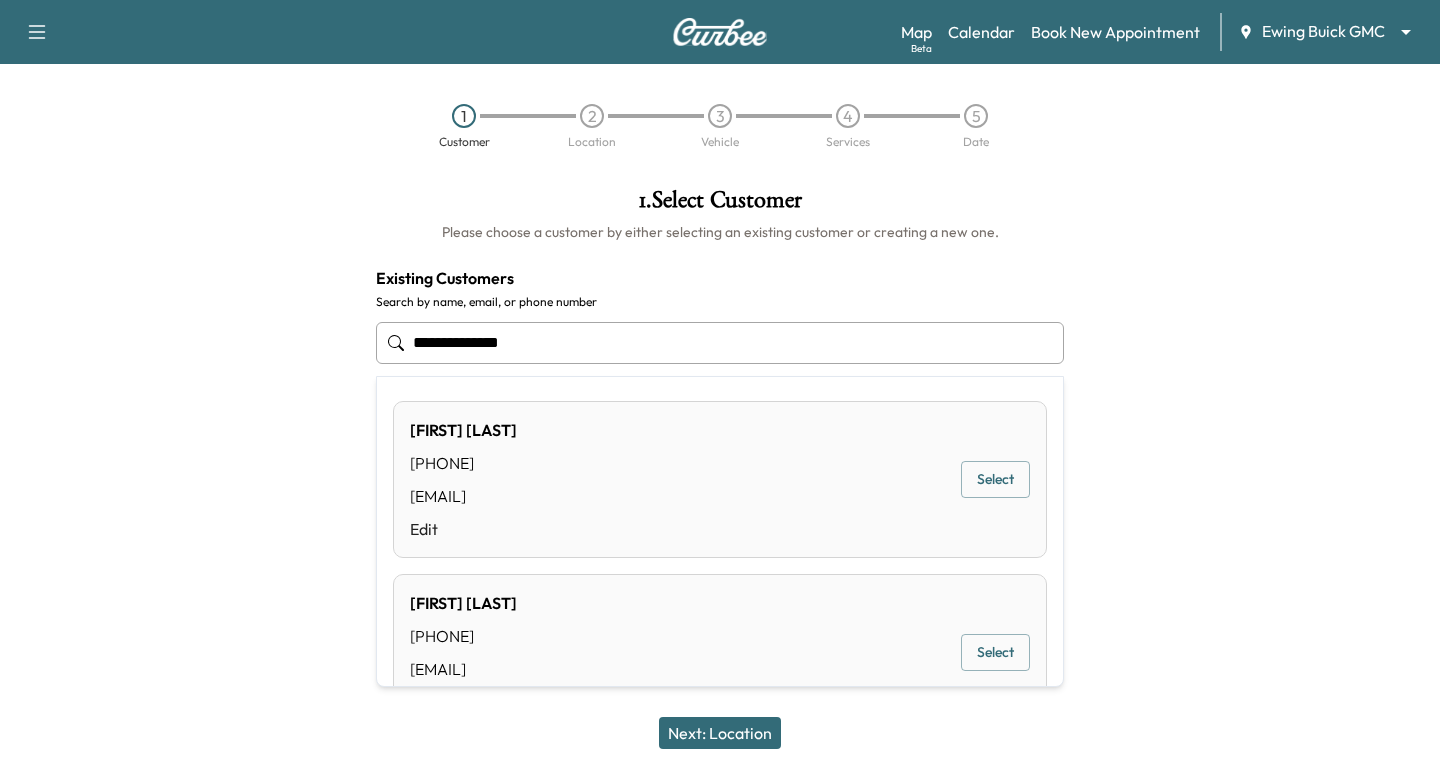 click on "[FIRST]   [LAST] ([PHONE]) [EMAIL] Edit Select" at bounding box center (720, 479) 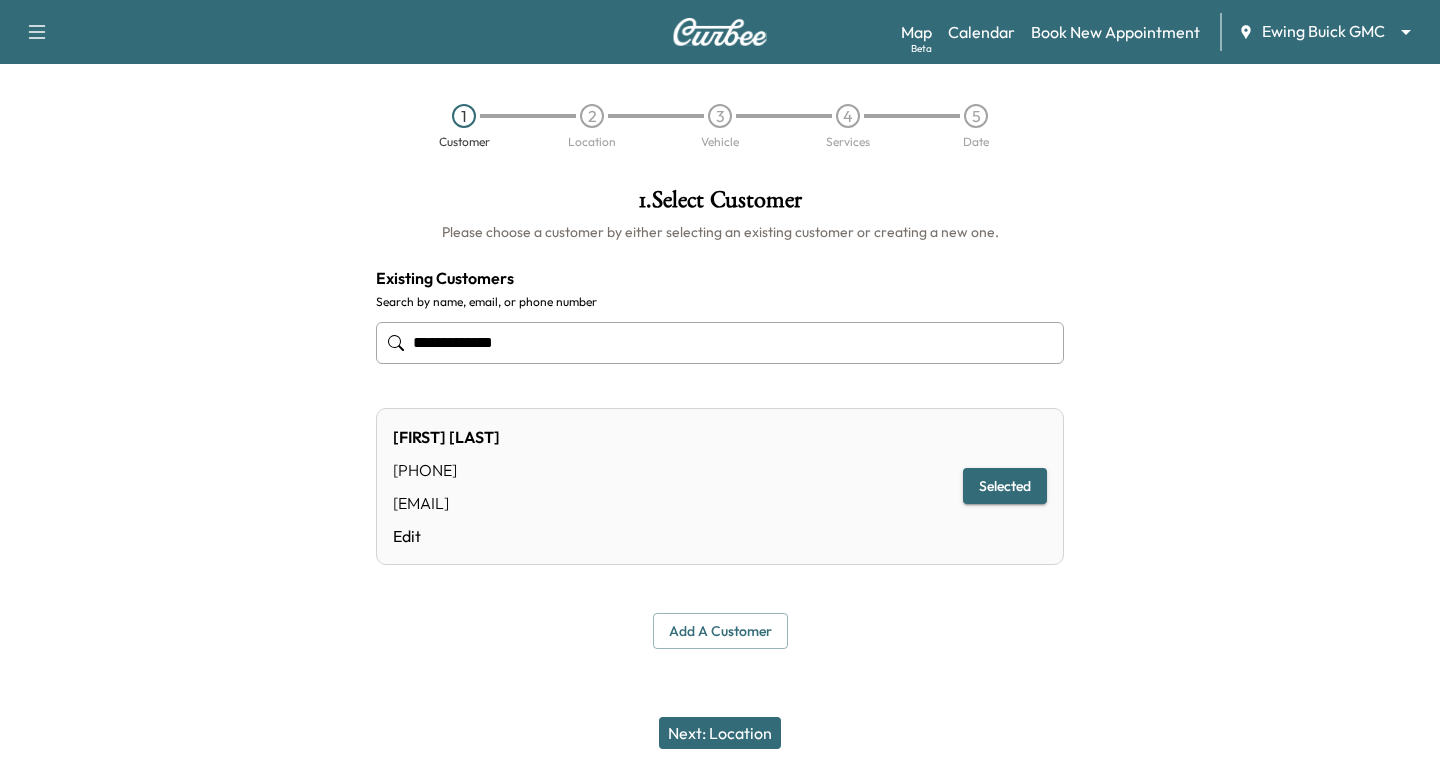 type on "**********" 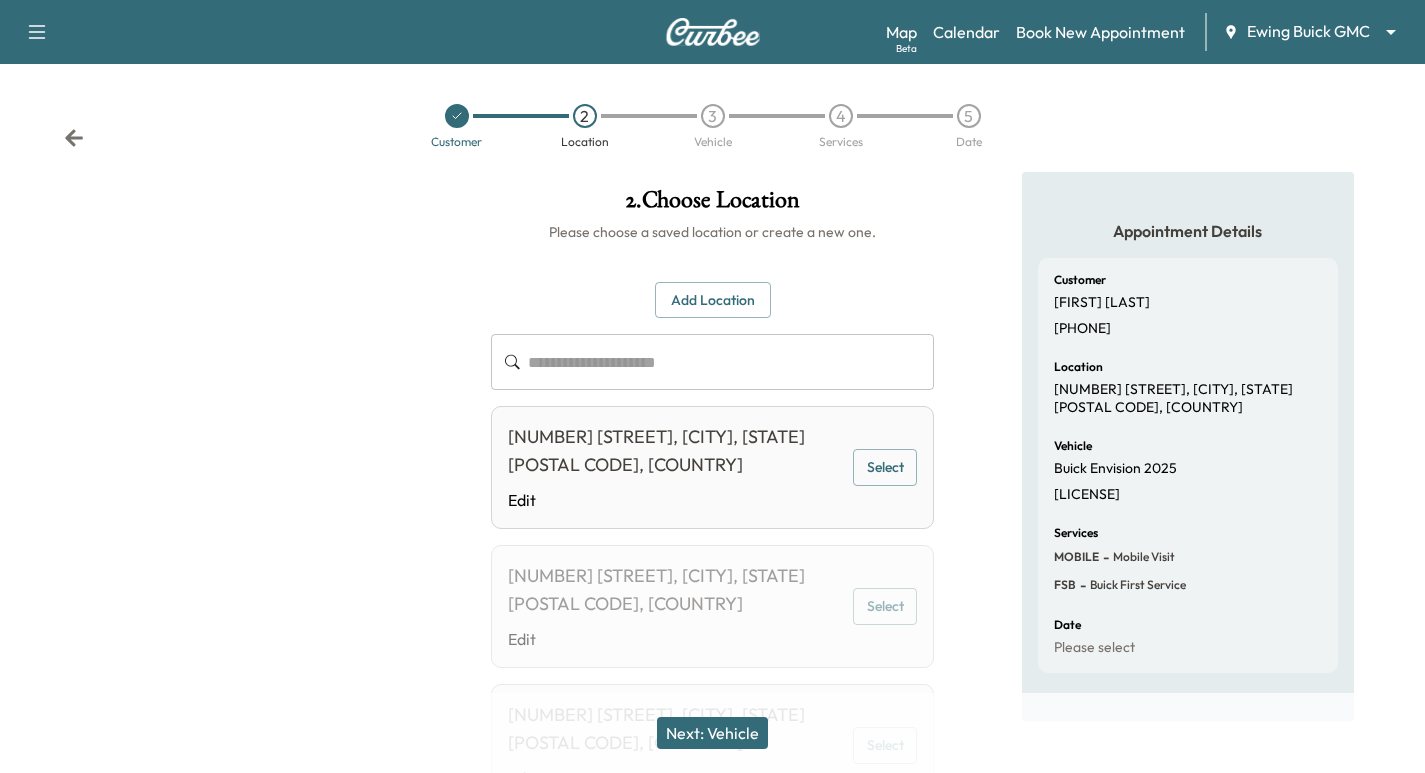 click on "Select" at bounding box center (885, 467) 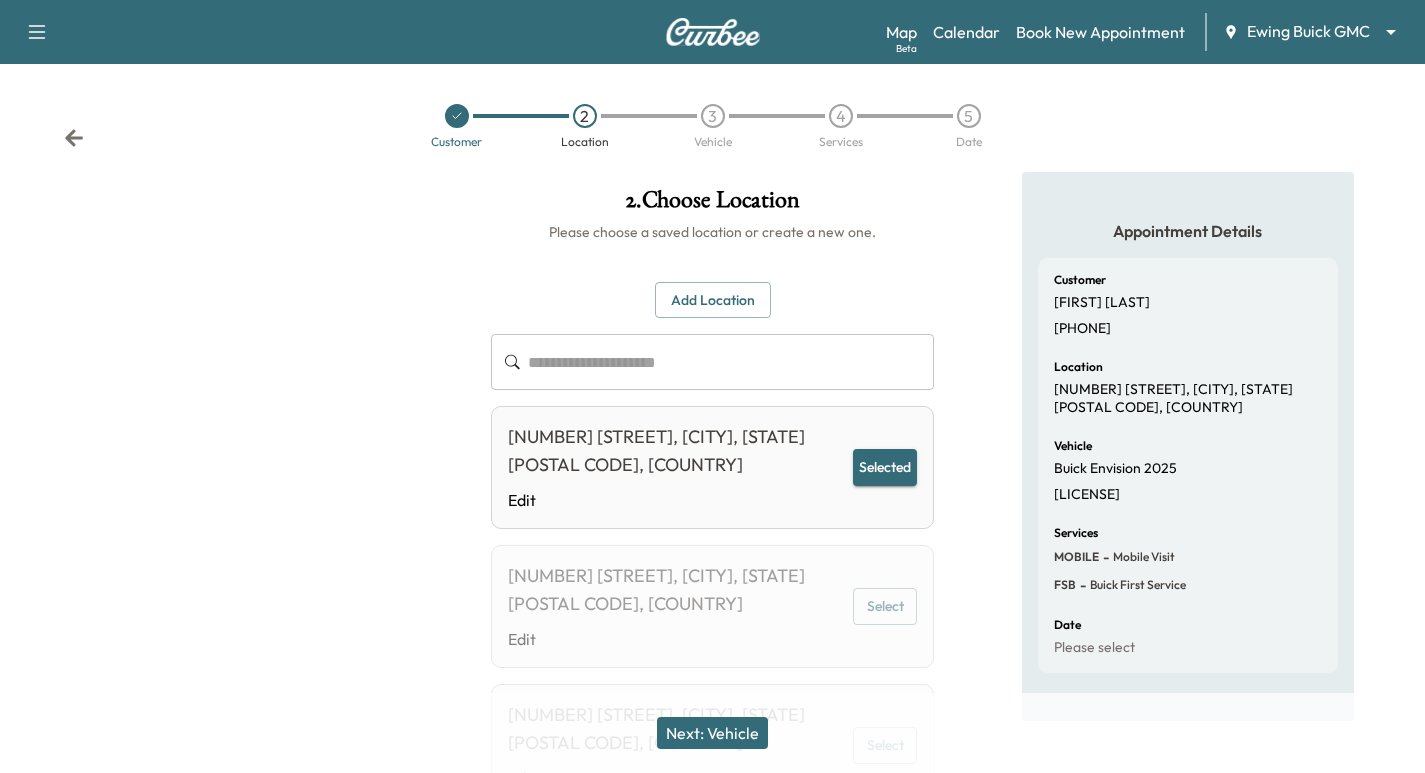 click on "Next: Vehicle" at bounding box center [712, 733] 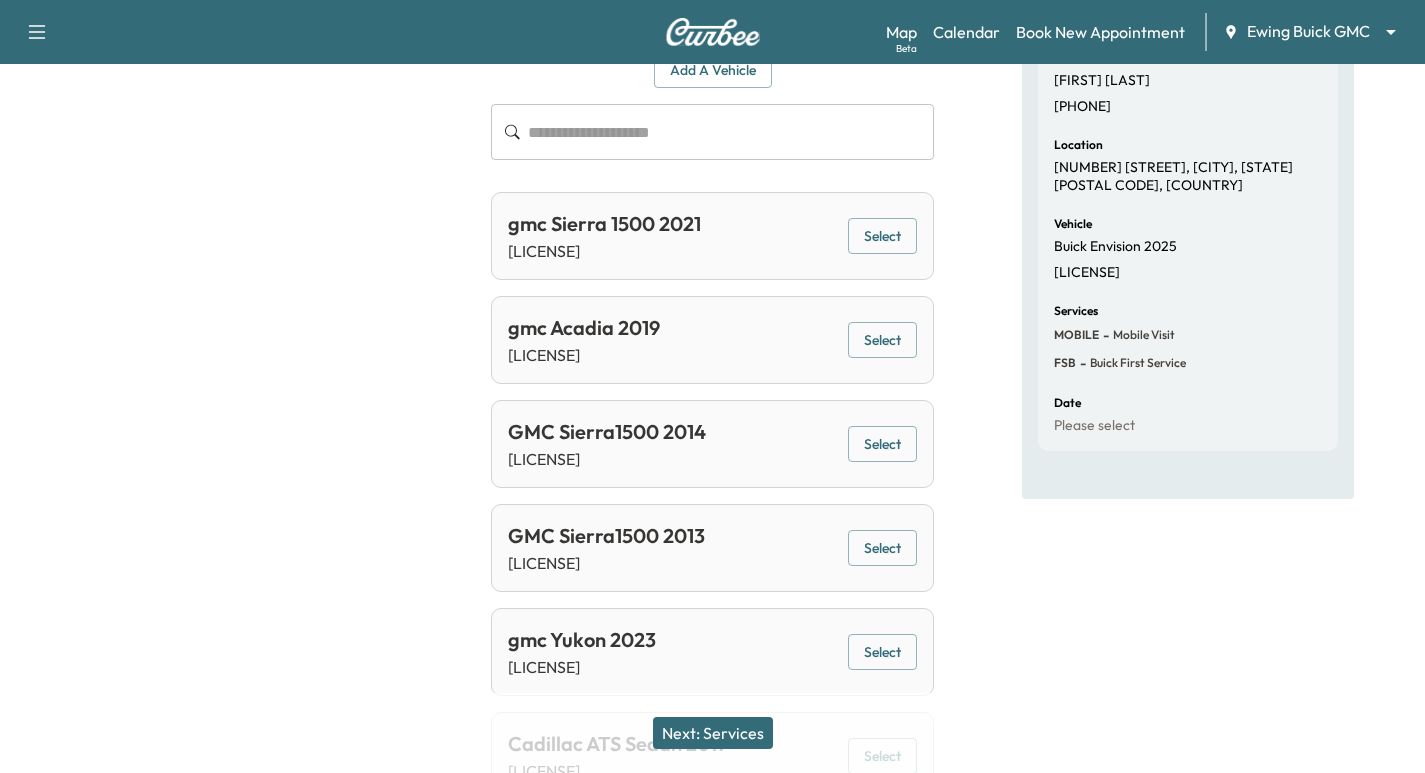 scroll, scrollTop: 216, scrollLeft: 0, axis: vertical 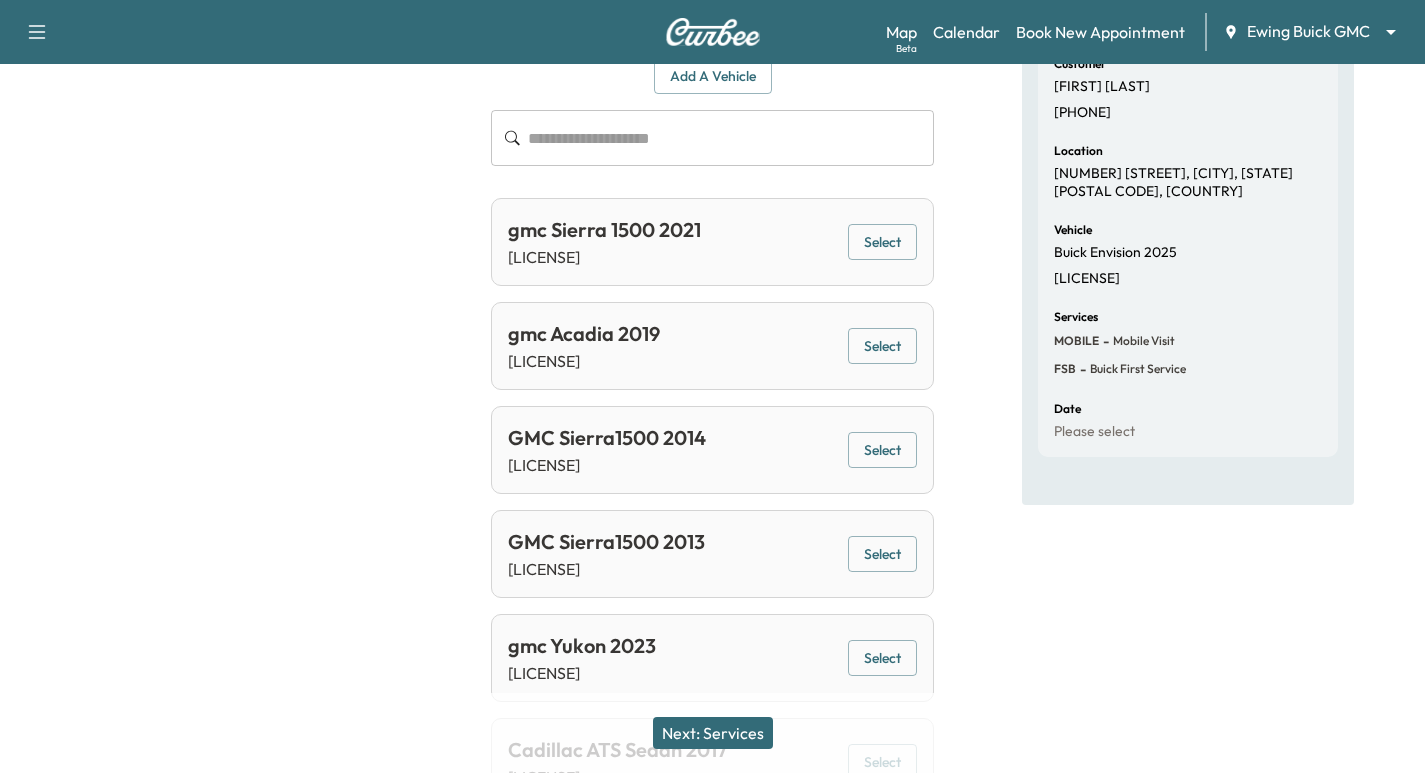 click on "Add a Vehicle" at bounding box center [713, 76] 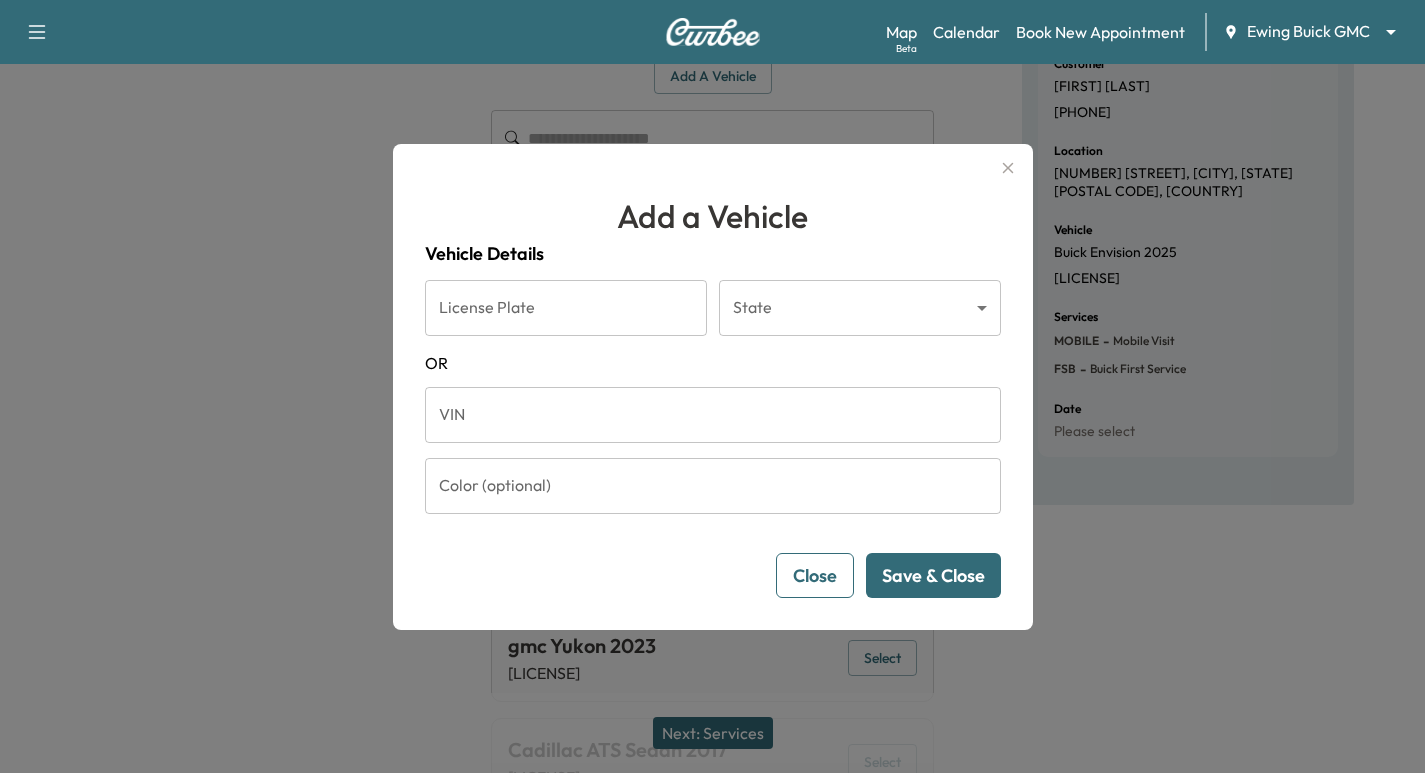 click on "VIN" at bounding box center [713, 415] 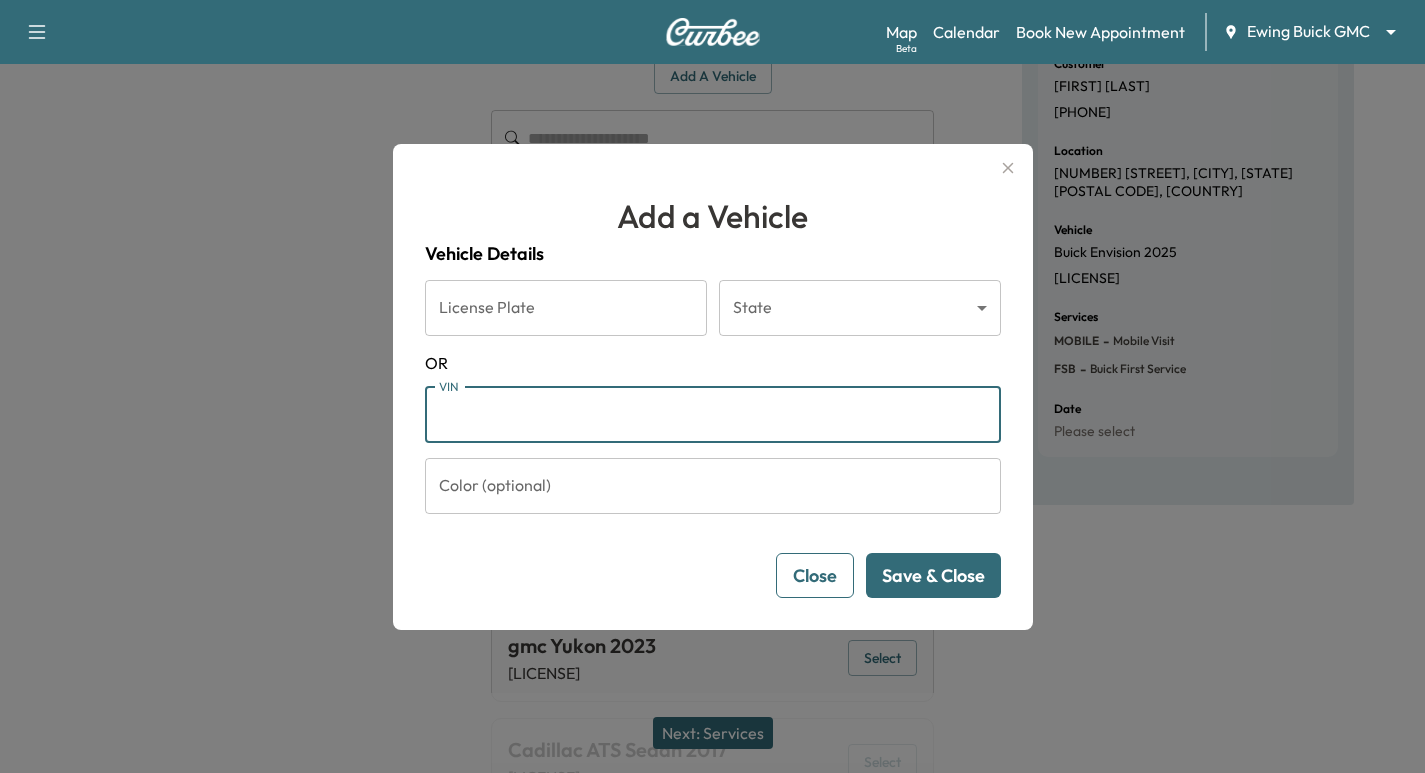paste on "**********" 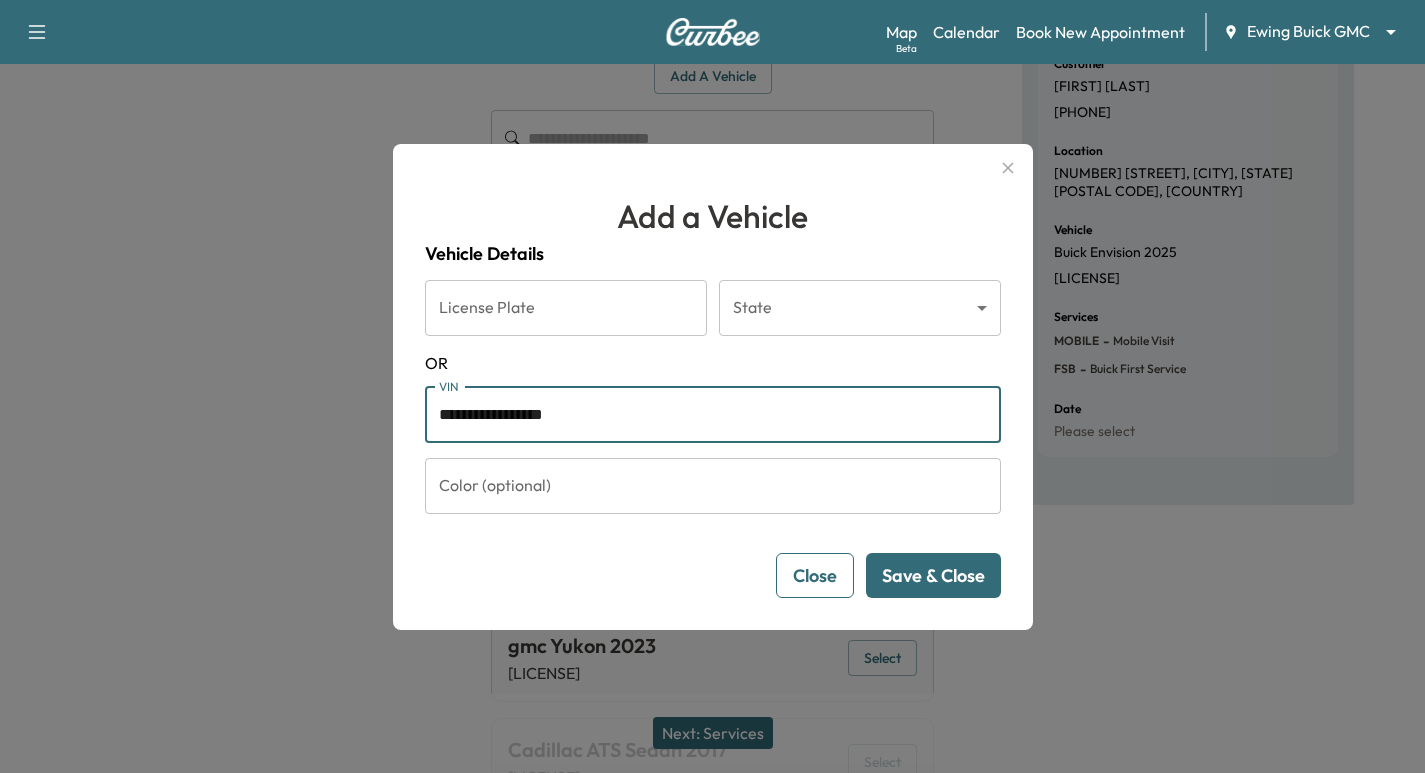 drag, startPoint x: 943, startPoint y: 589, endPoint x: 929, endPoint y: 593, distance: 14.56022 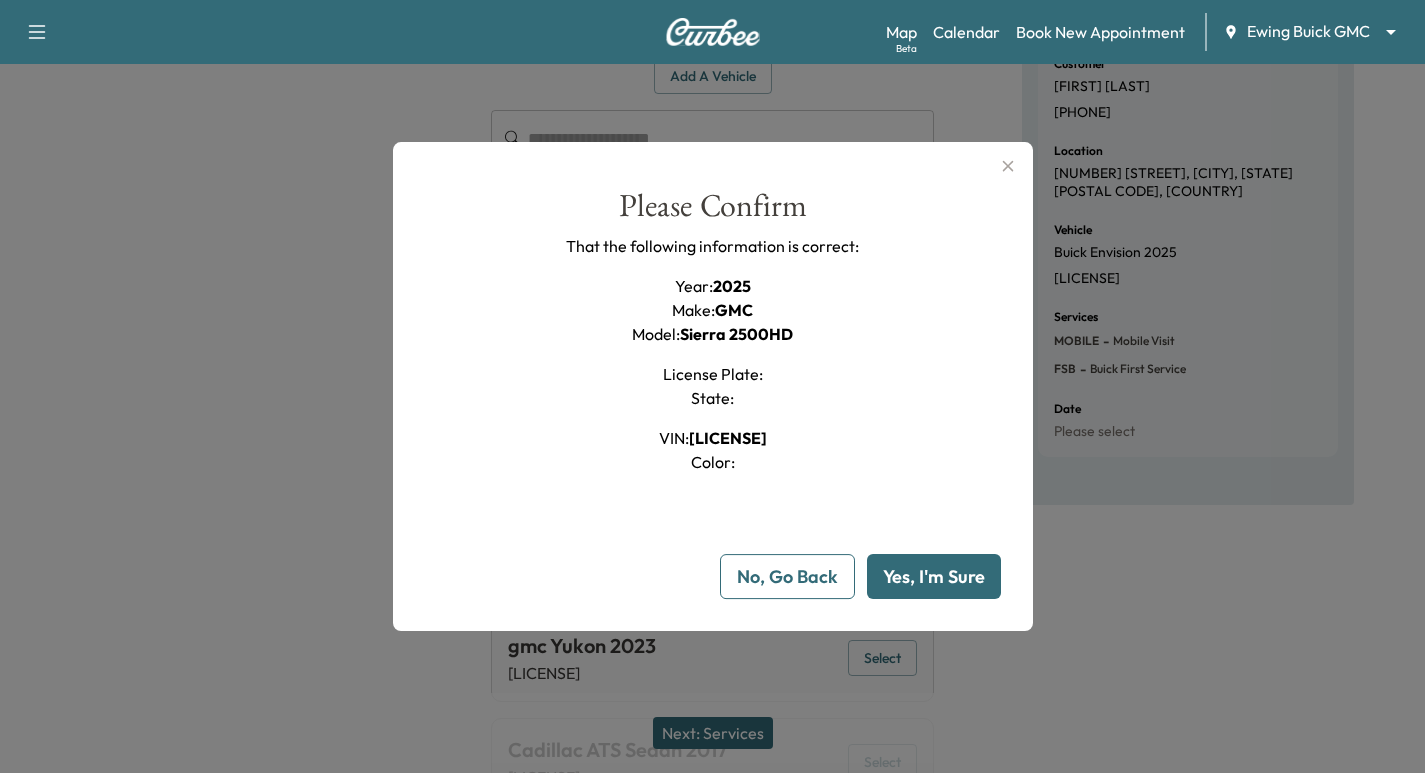 click on "Yes, I'm Sure" at bounding box center (934, 576) 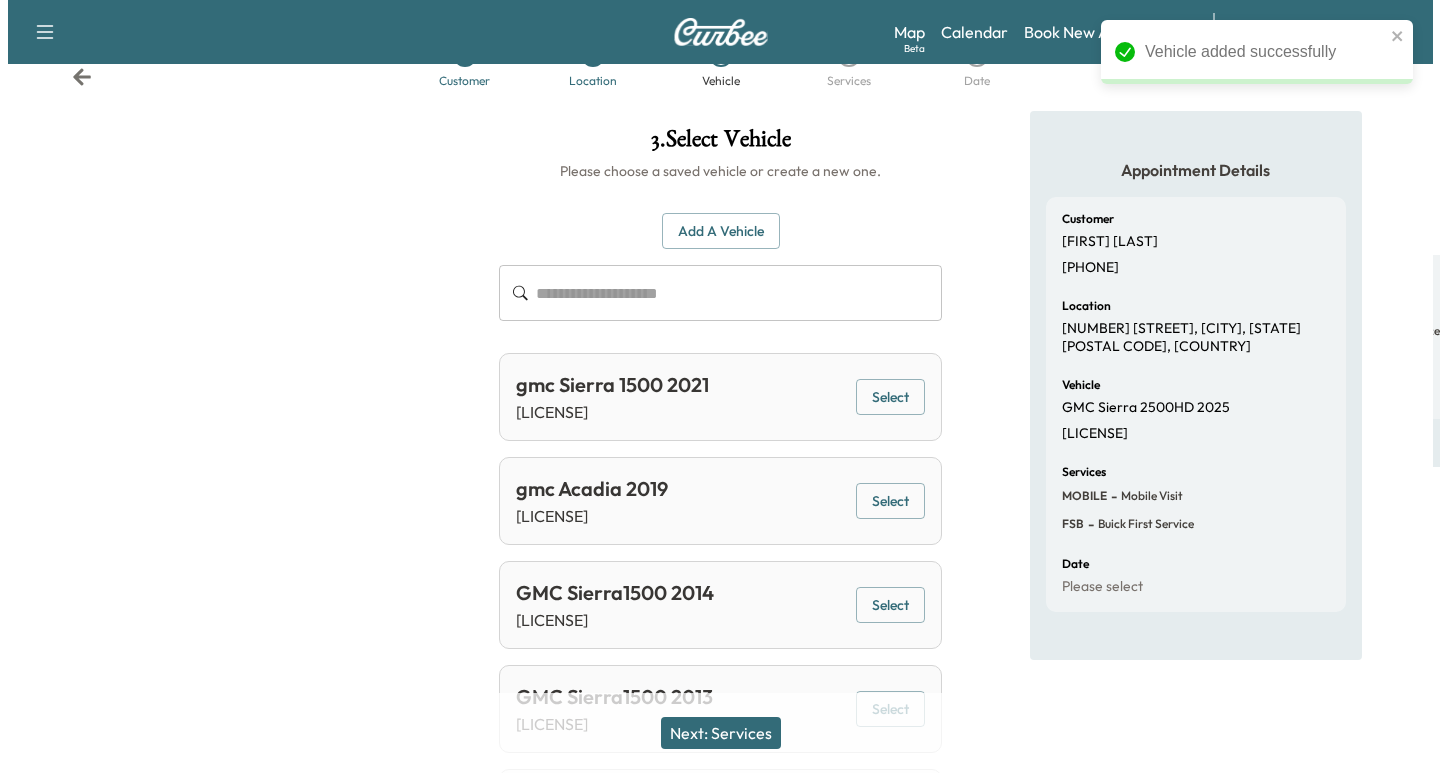 scroll, scrollTop: 0, scrollLeft: 0, axis: both 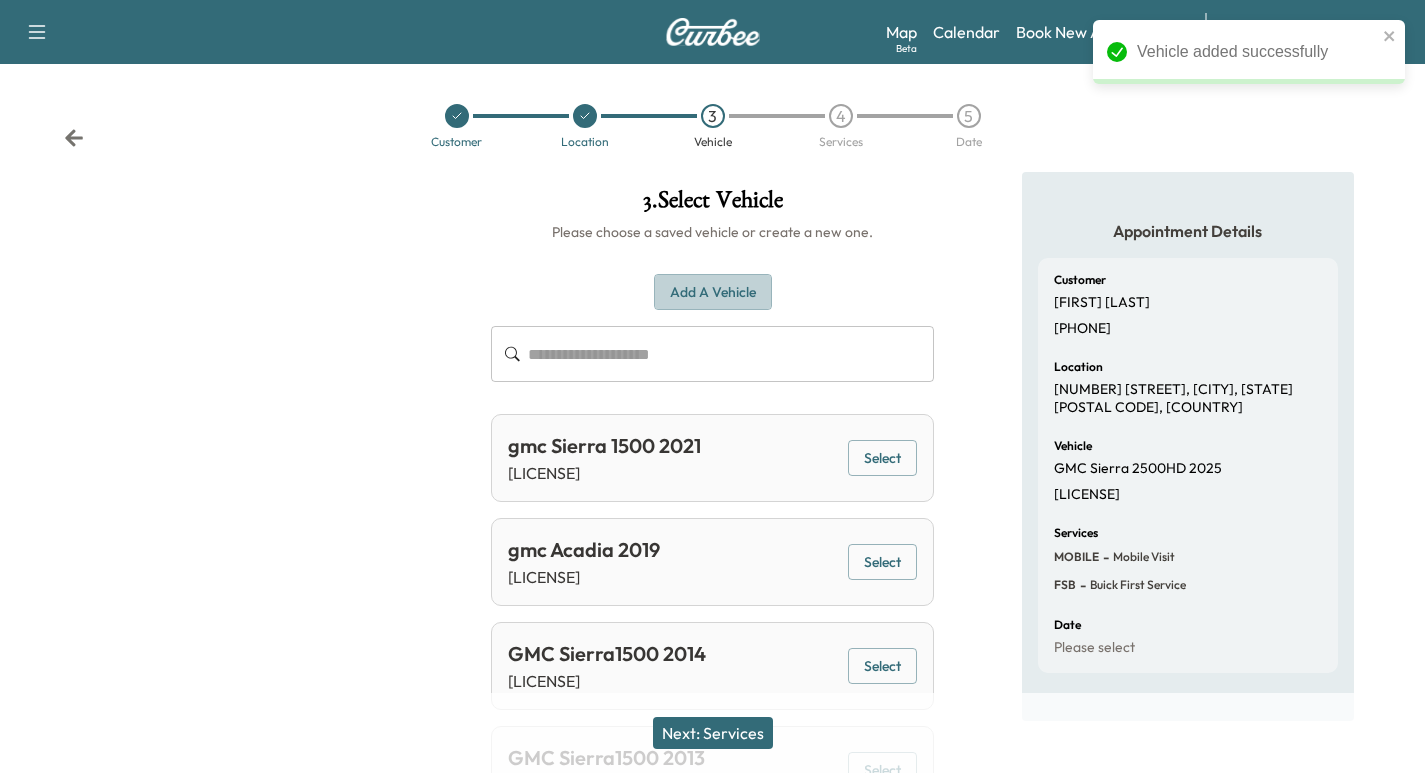 click on "Add a Vehicle" at bounding box center [713, 292] 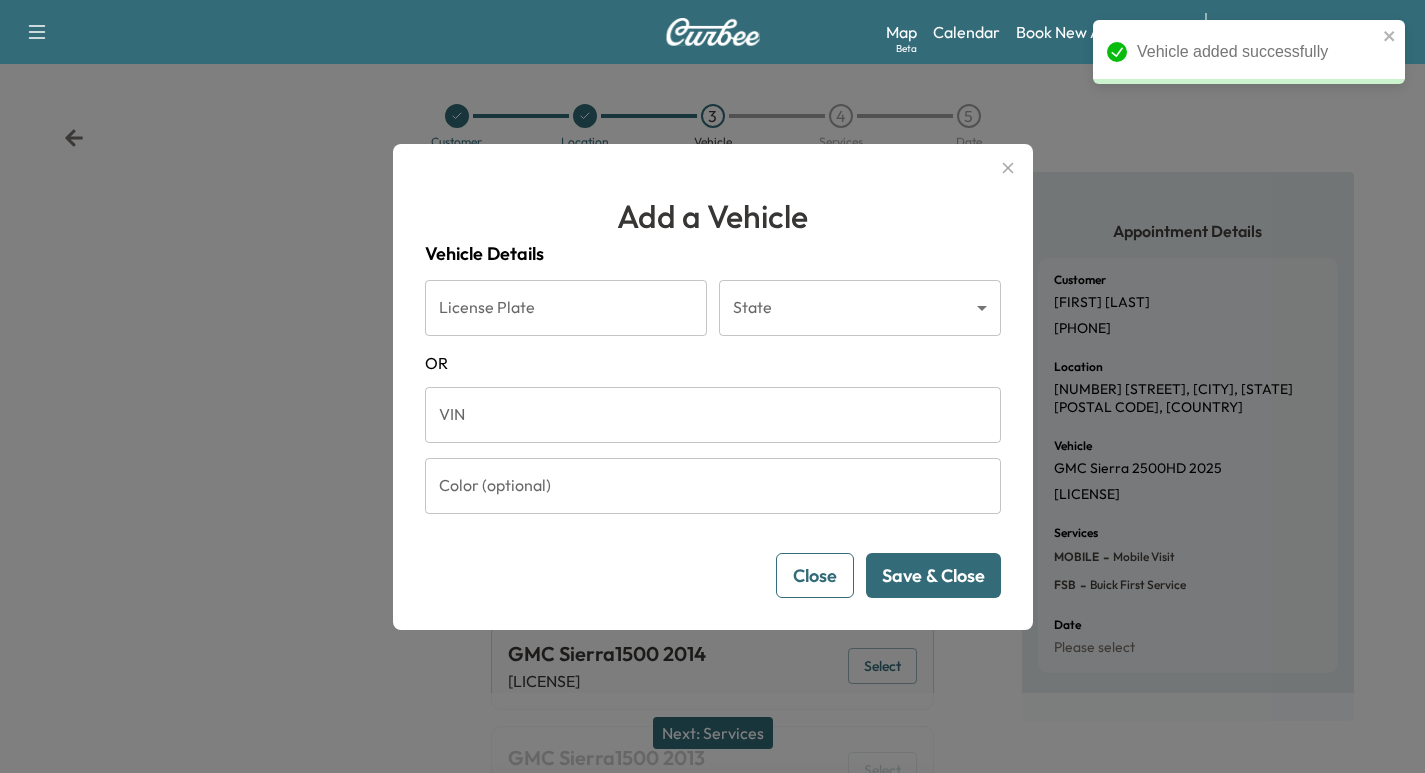 click on "VIN" at bounding box center [713, 415] 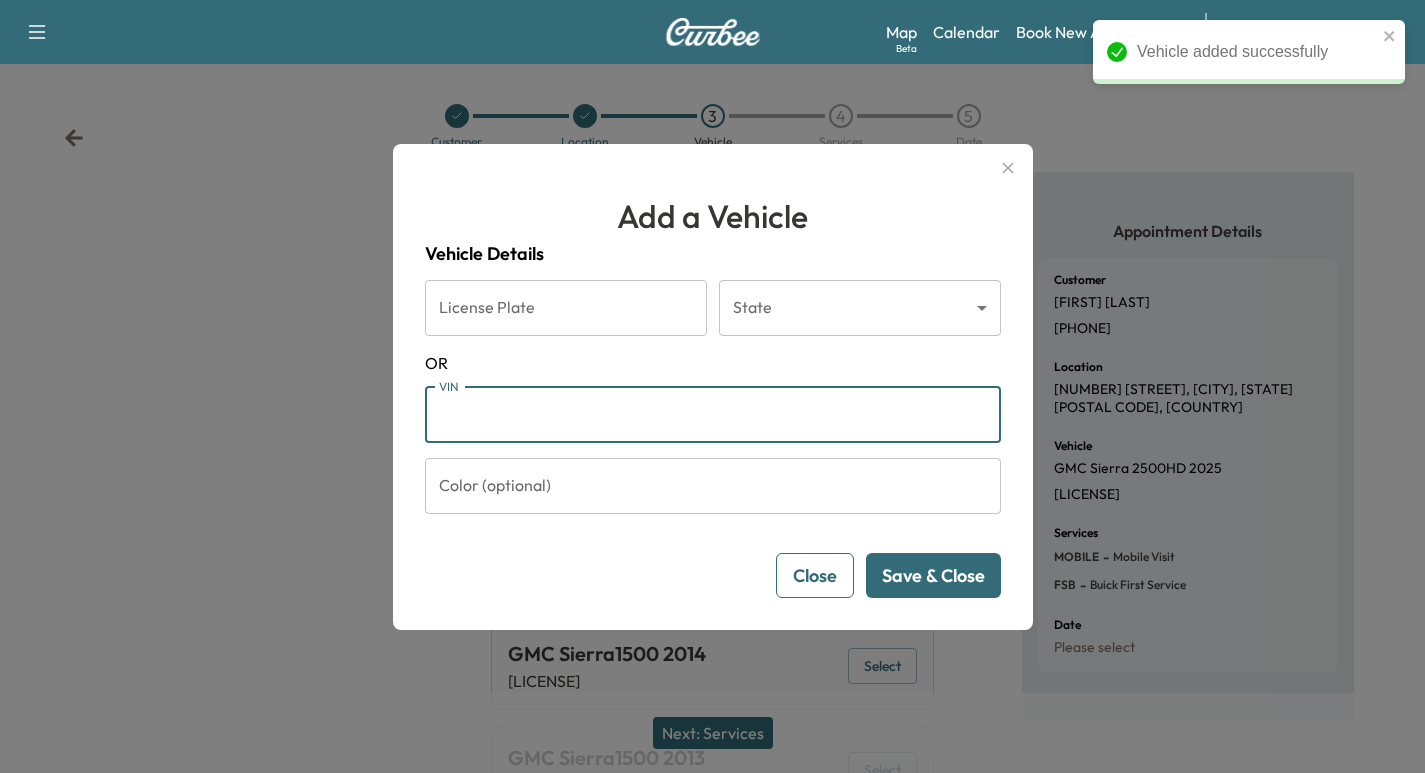paste on "**********" 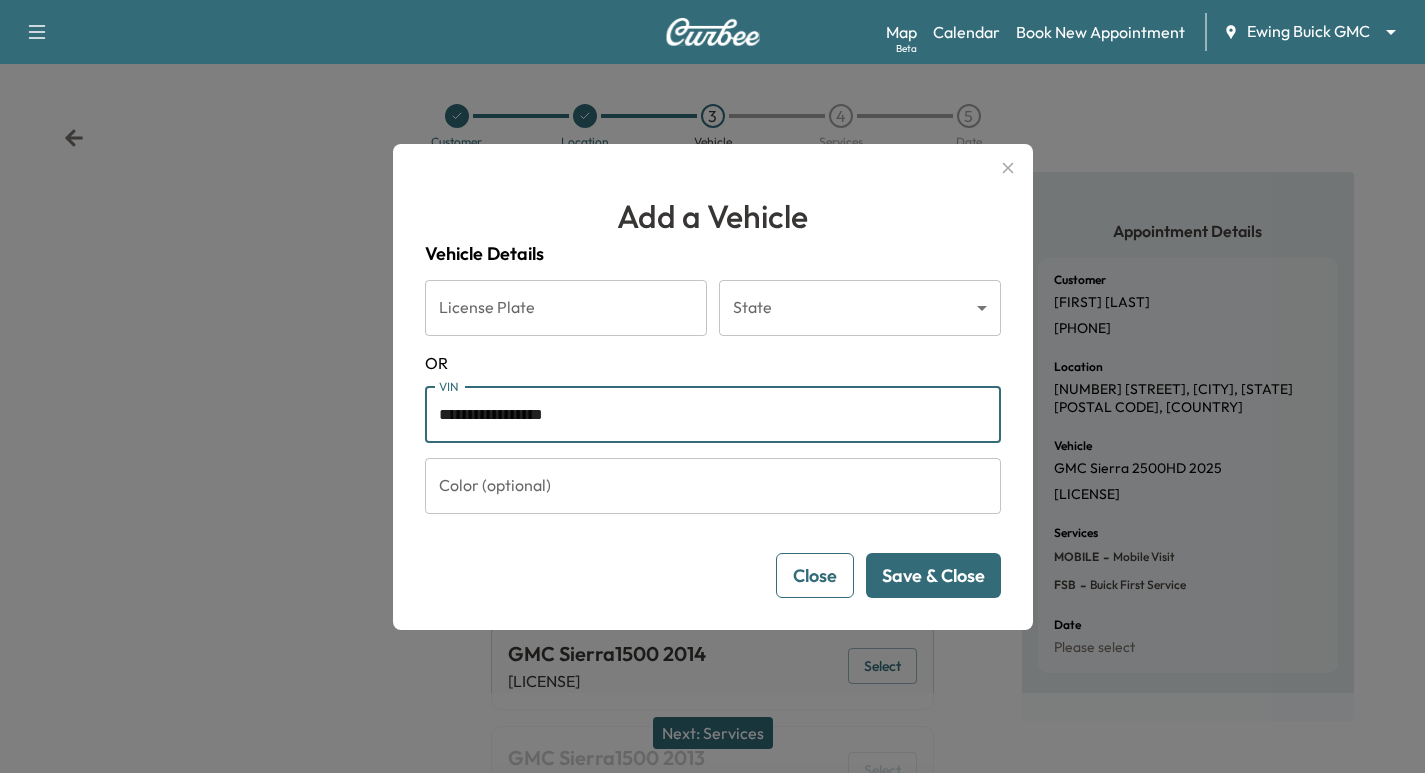 type on "**********" 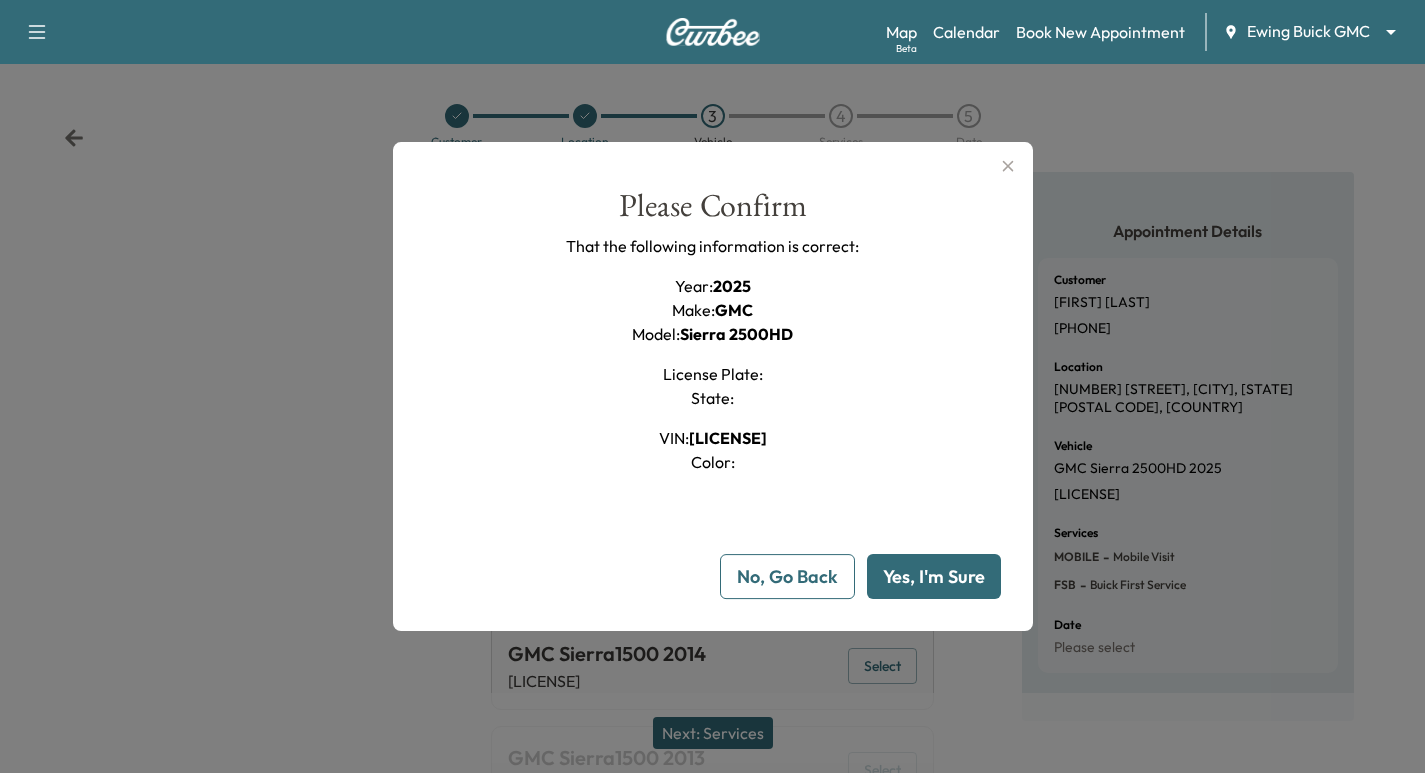 click on "Yes, I'm Sure" at bounding box center (934, 576) 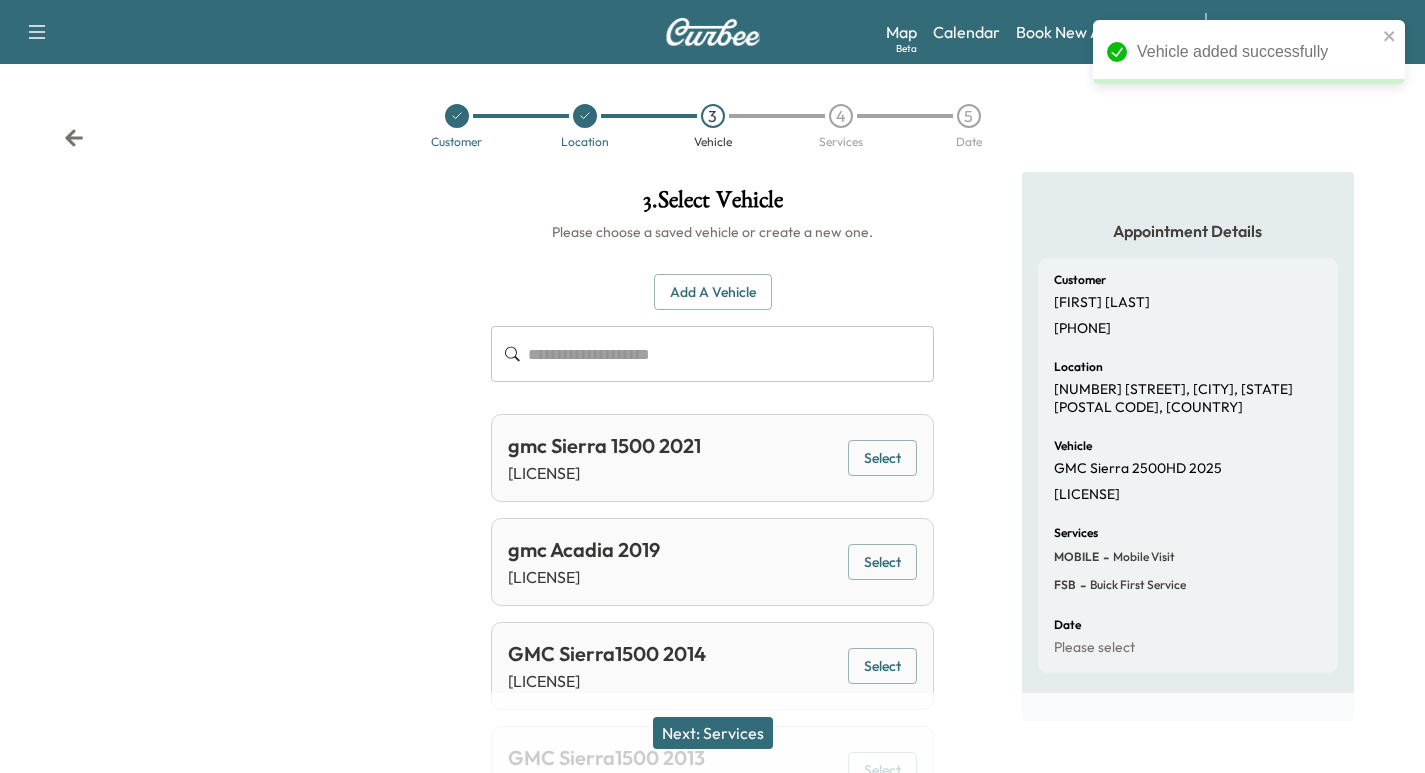 click at bounding box center (457, 116) 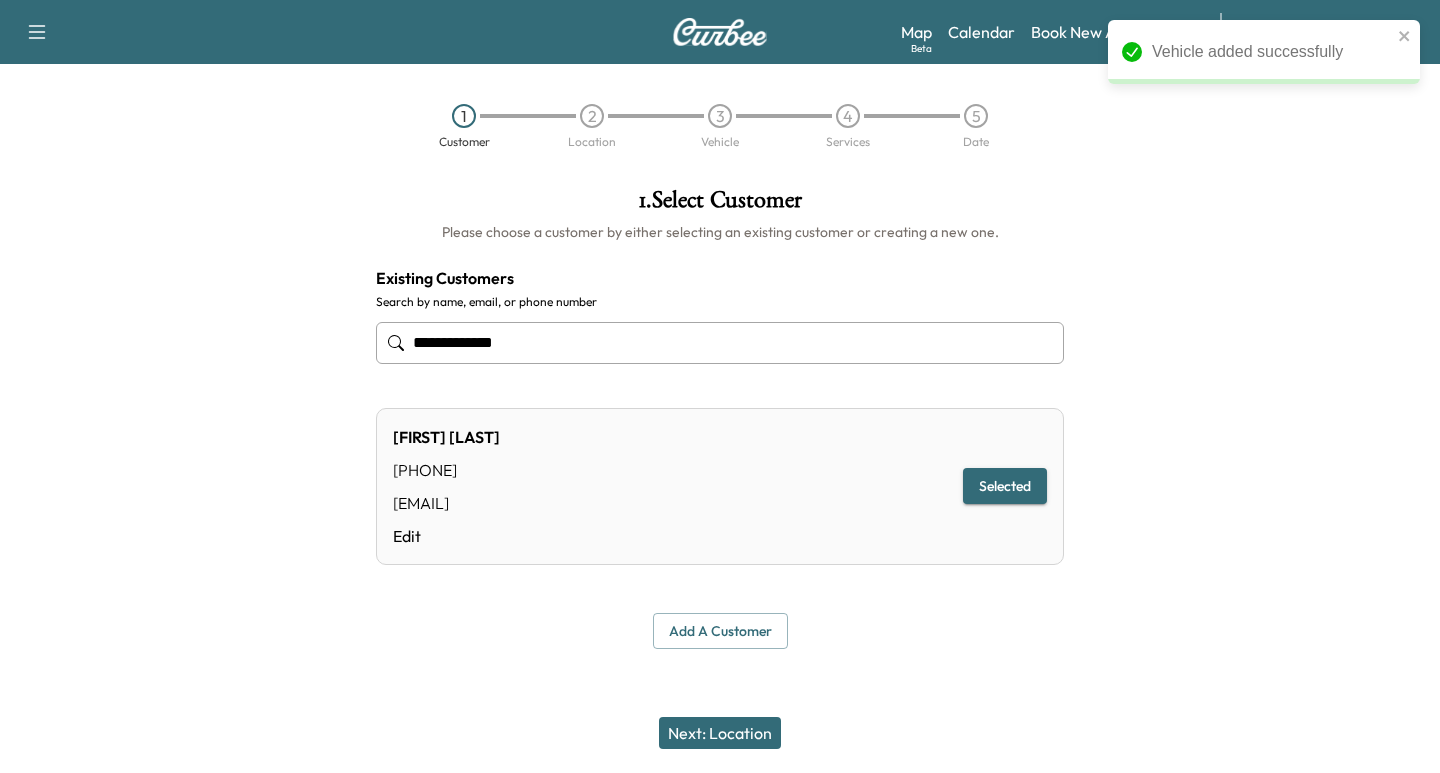 drag, startPoint x: 579, startPoint y: 320, endPoint x: 425, endPoint y: 334, distance: 154.63506 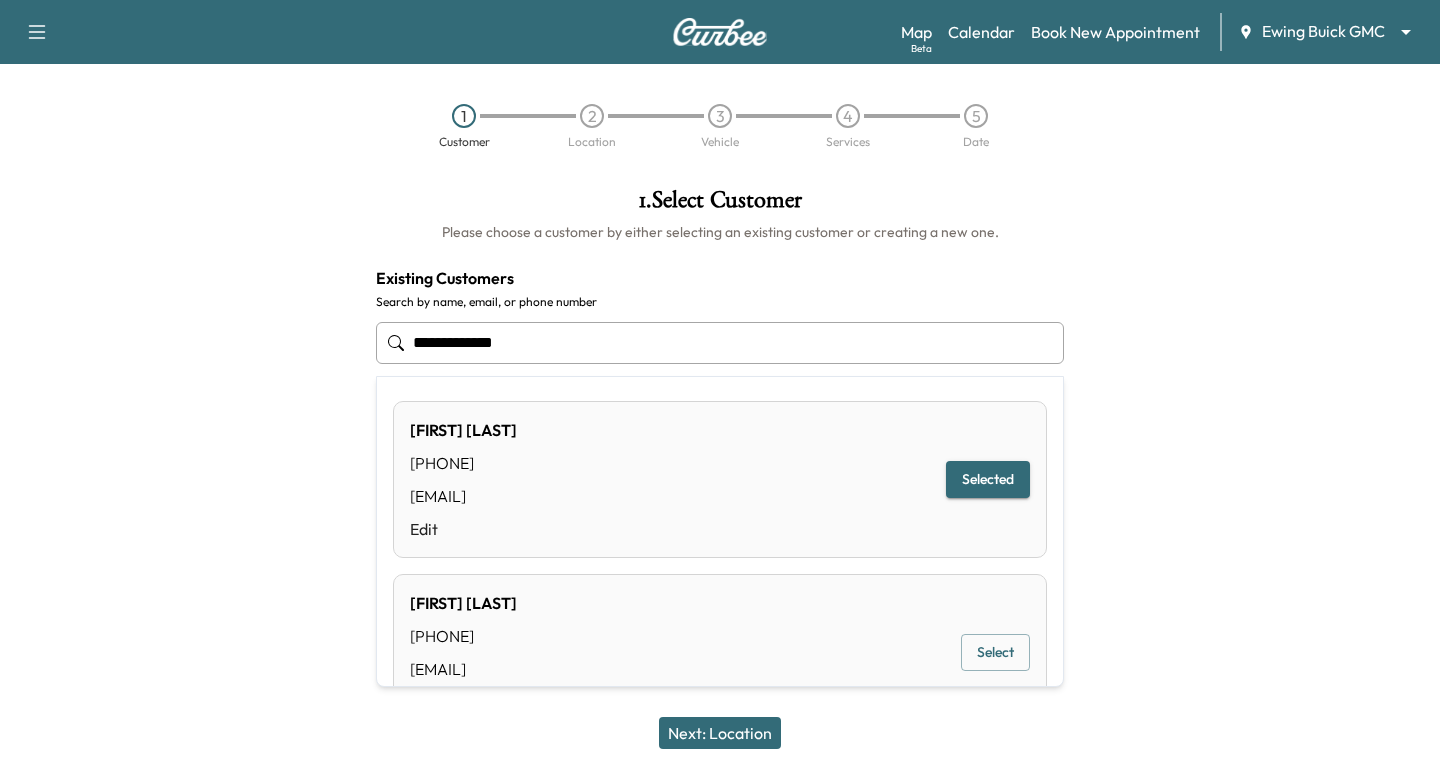 drag, startPoint x: 565, startPoint y: 350, endPoint x: -447, endPoint y: 461, distance: 1018.0693 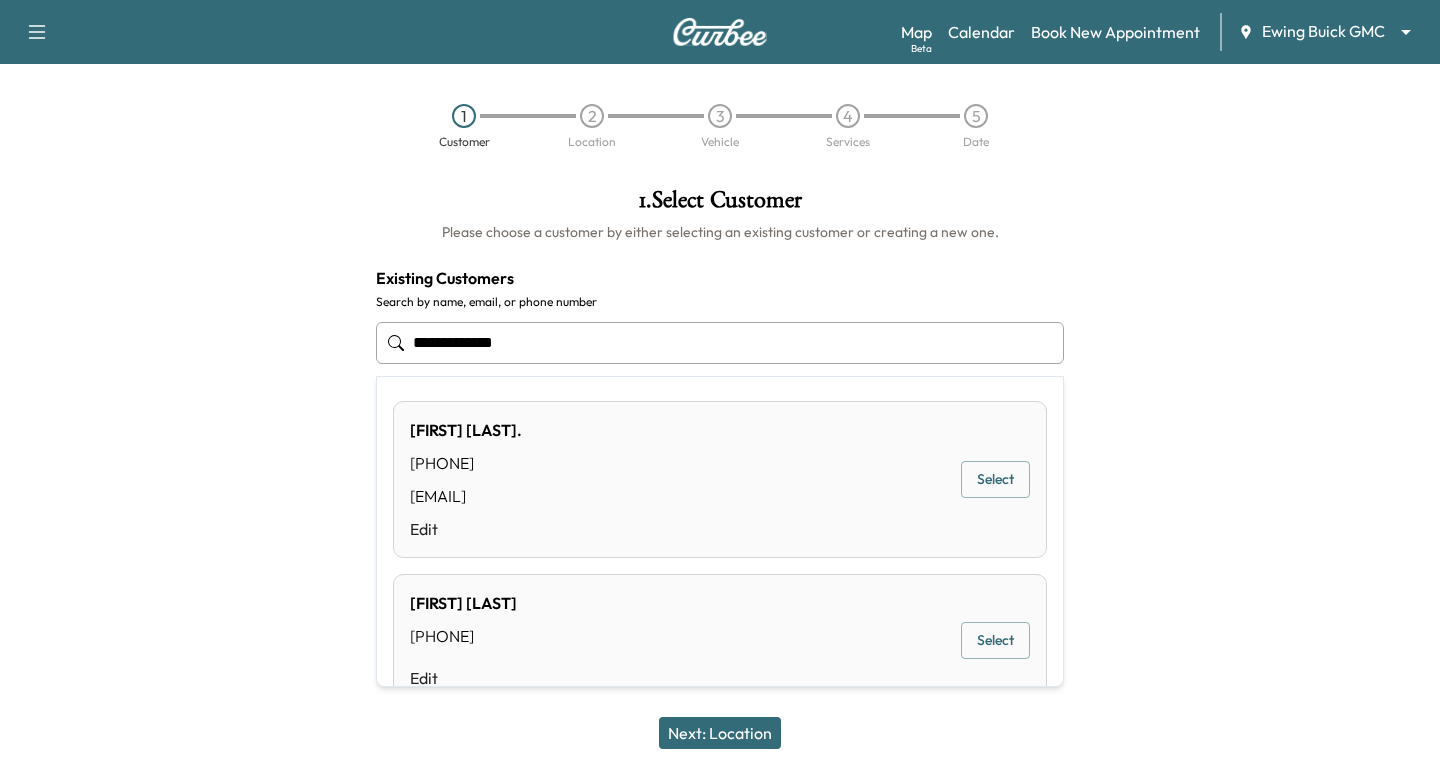 type on "**********" 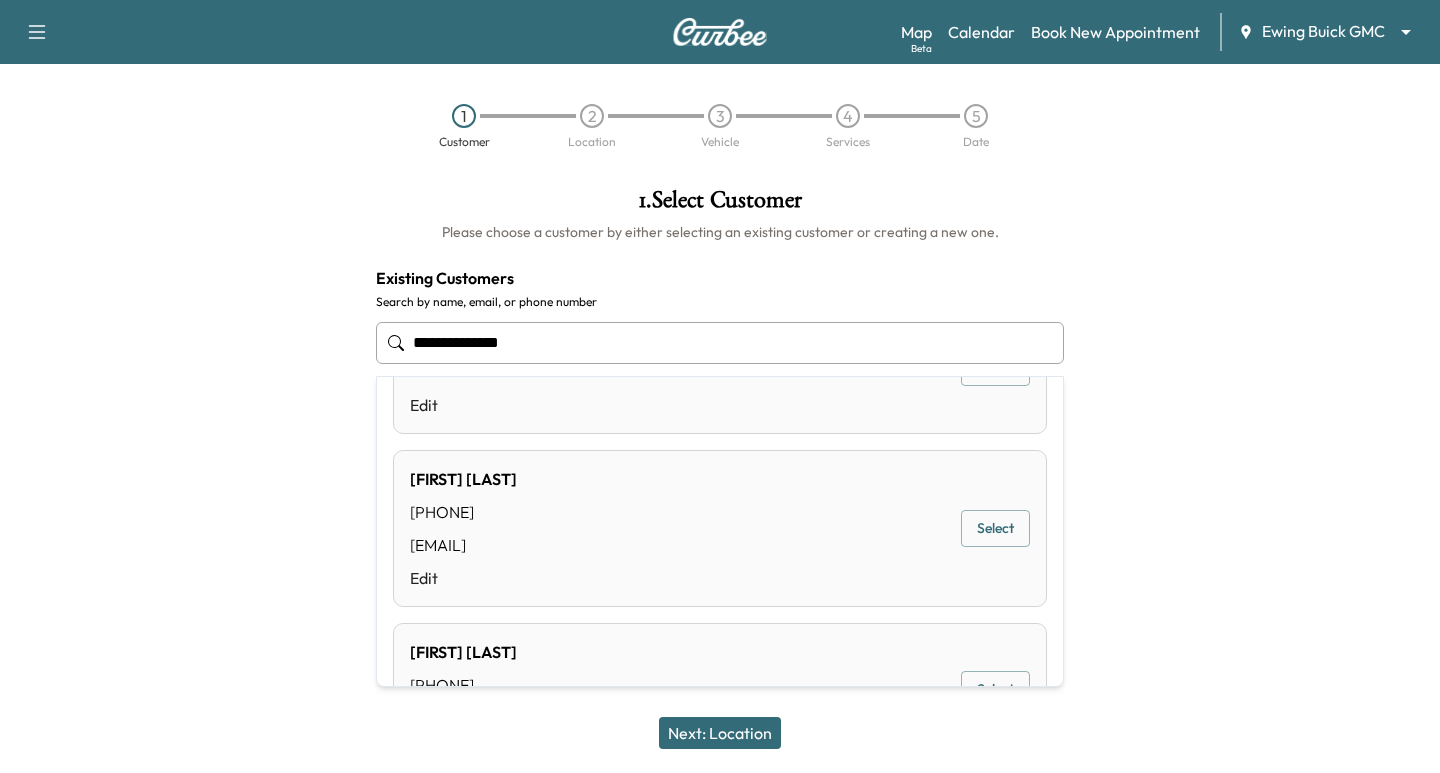 scroll, scrollTop: 675, scrollLeft: 0, axis: vertical 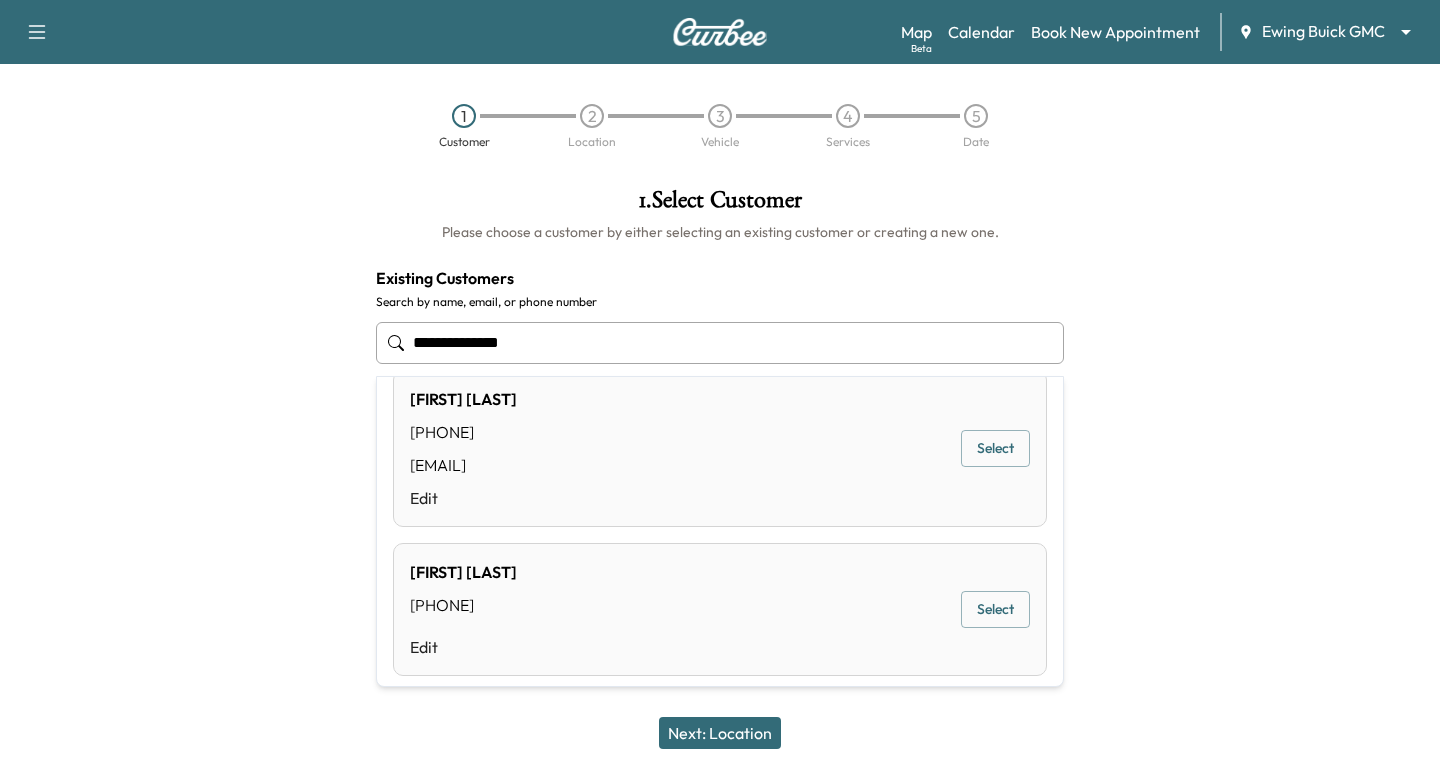 drag, startPoint x: 470, startPoint y: 330, endPoint x: 143, endPoint y: 261, distance: 334.20053 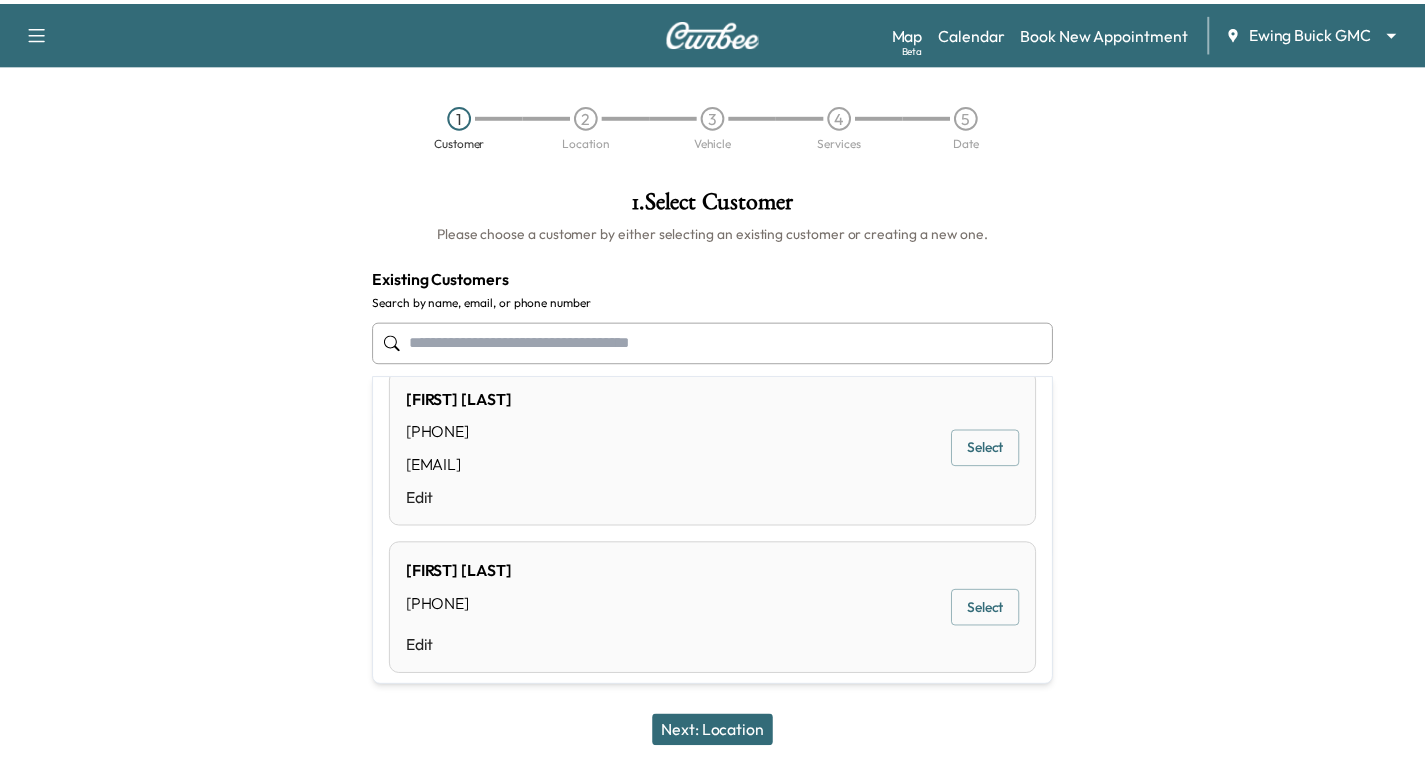 scroll, scrollTop: 0, scrollLeft: 0, axis: both 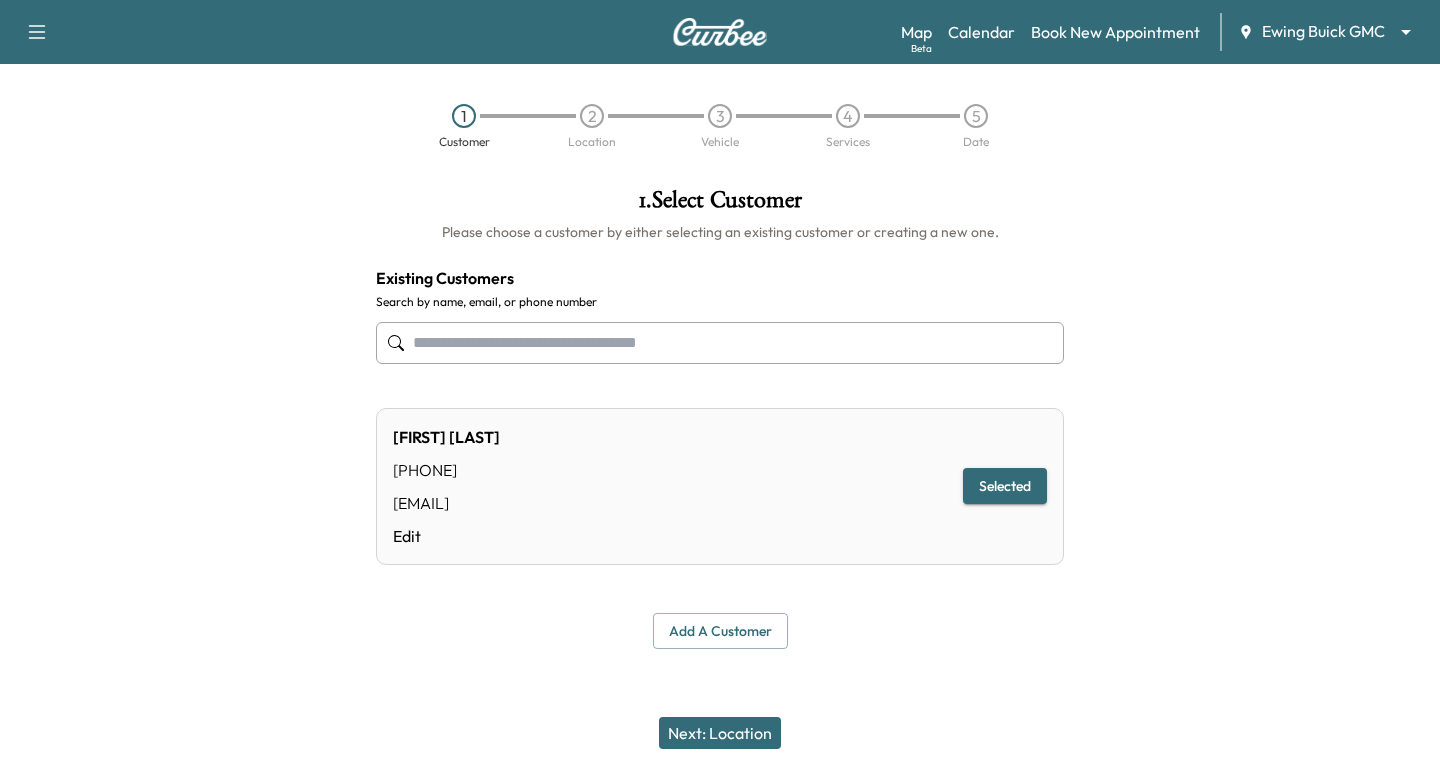 type on "**********" 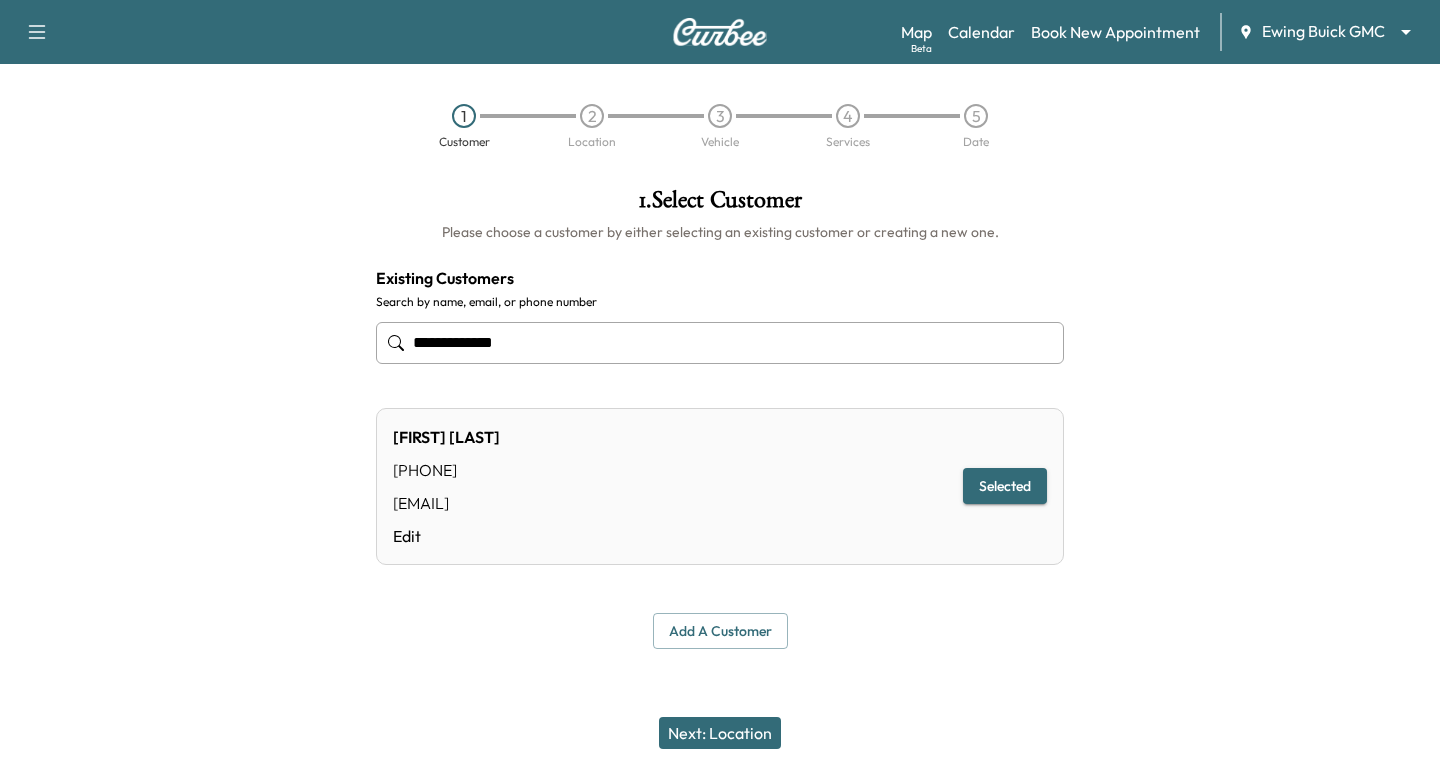 click at bounding box center (180, 418) 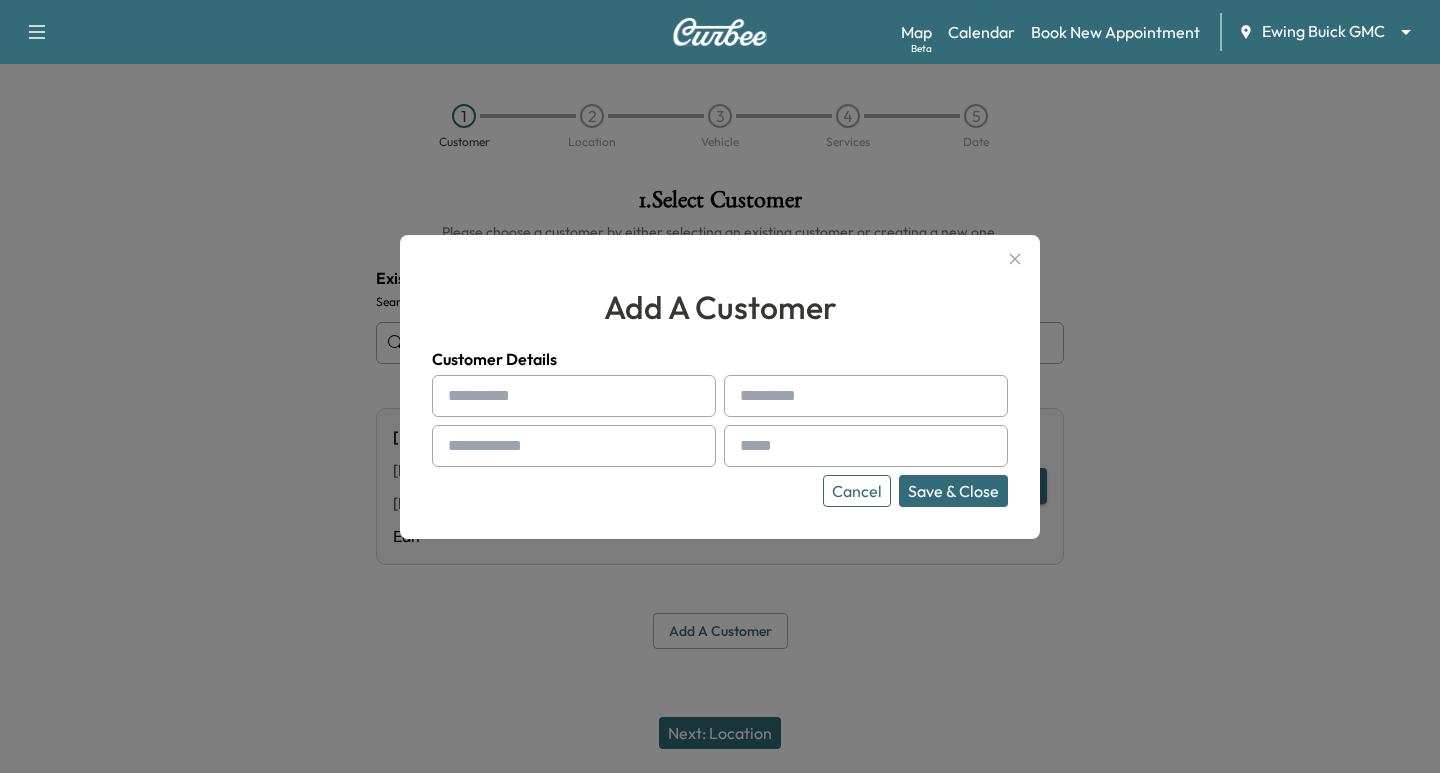 drag, startPoint x: 473, startPoint y: 404, endPoint x: 470, endPoint y: 391, distance: 13.341664 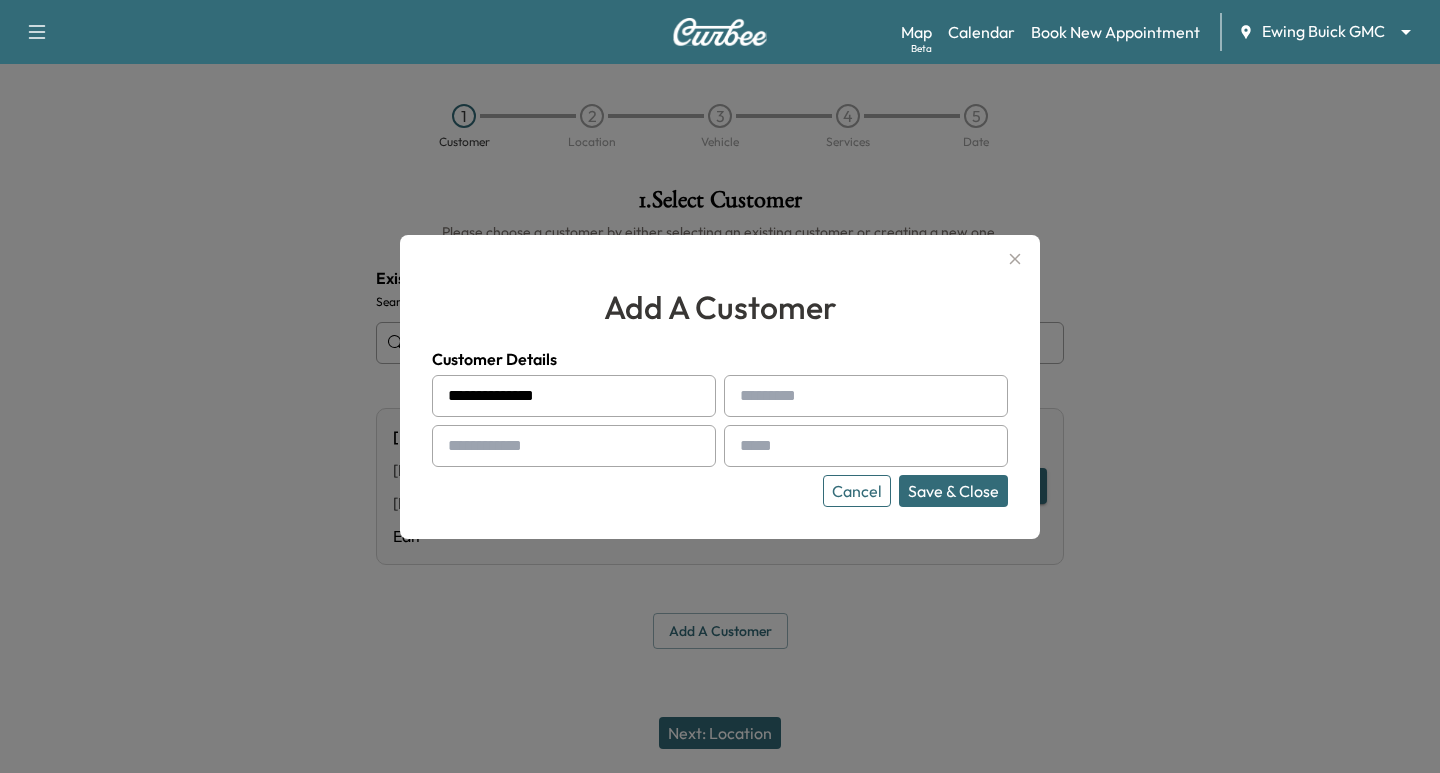 drag, startPoint x: 561, startPoint y: 400, endPoint x: 479, endPoint y: 399, distance: 82.006096 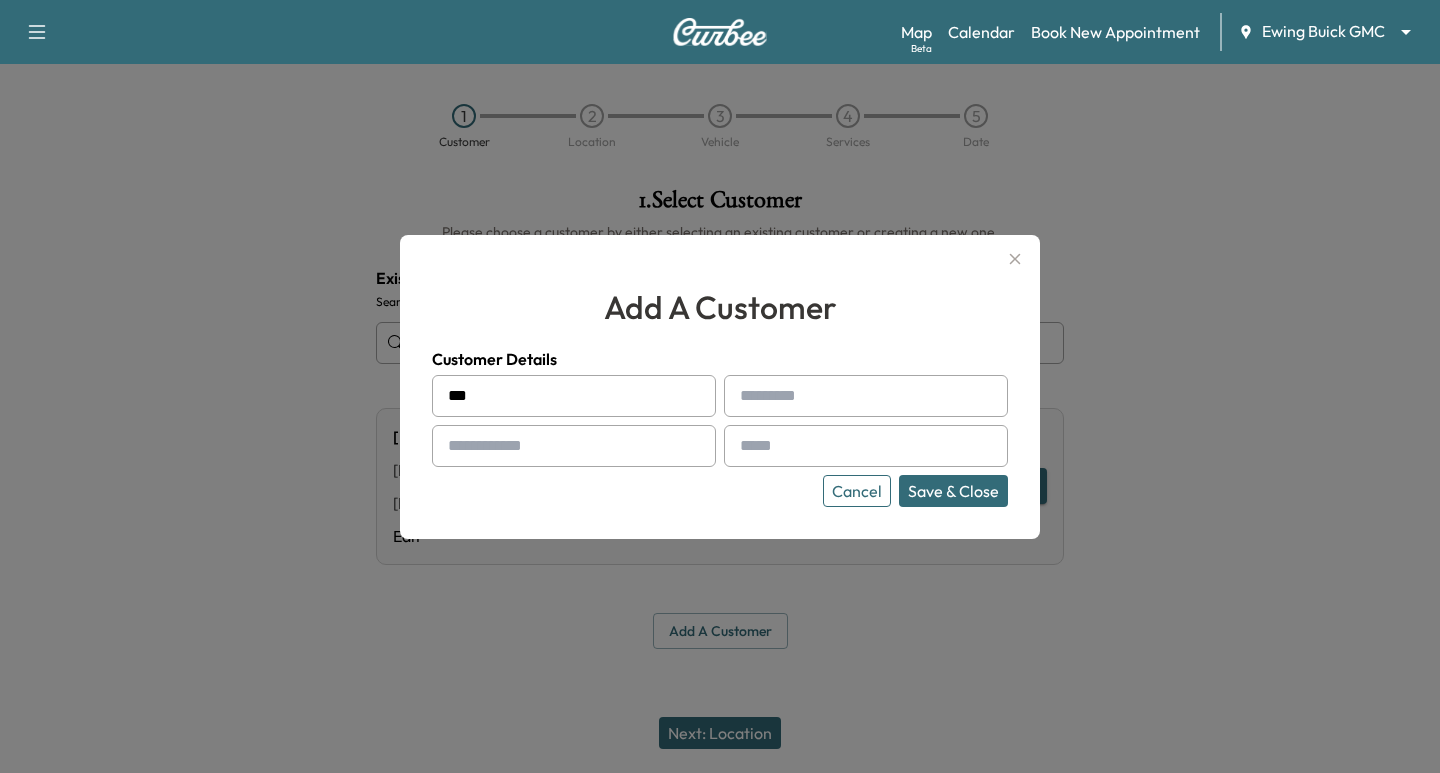 type on "***" 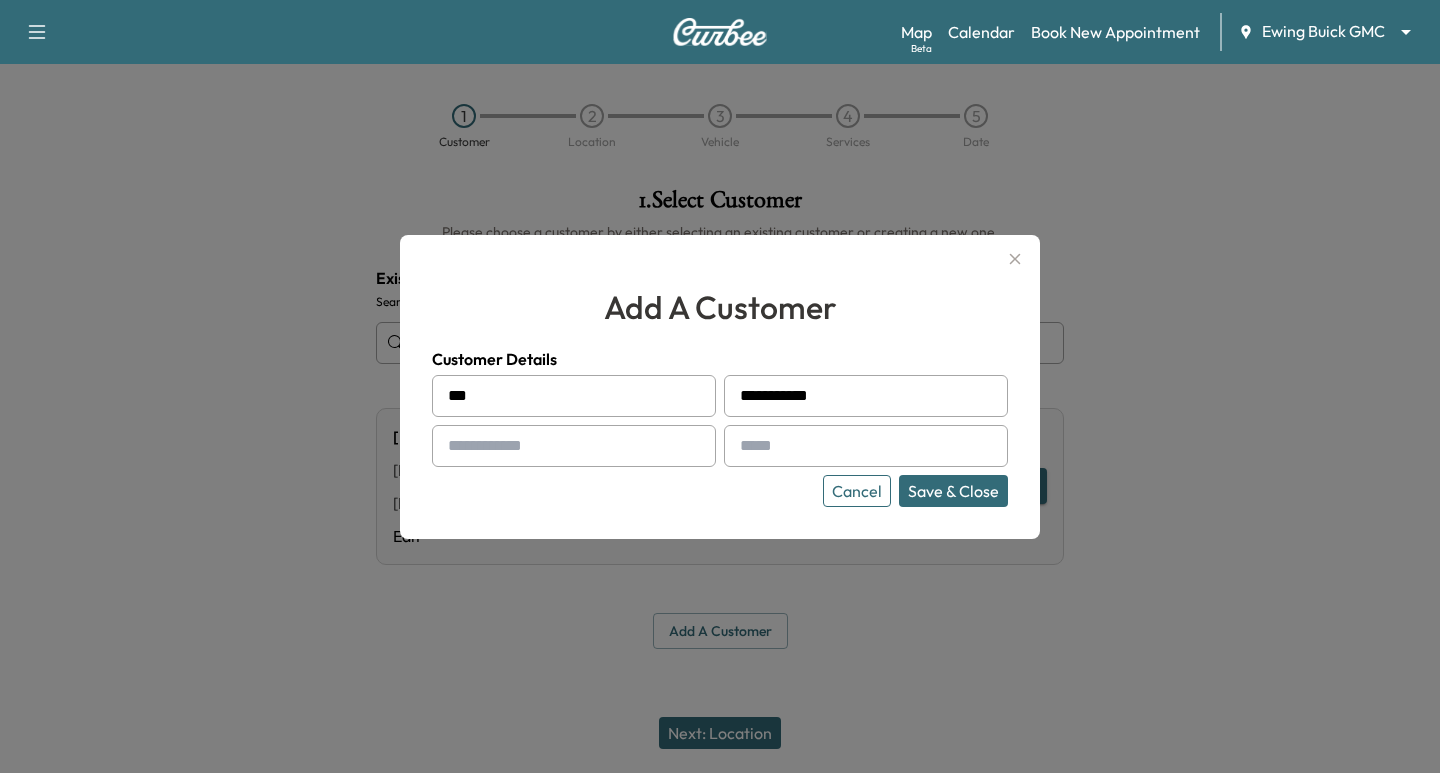 type on "**********" 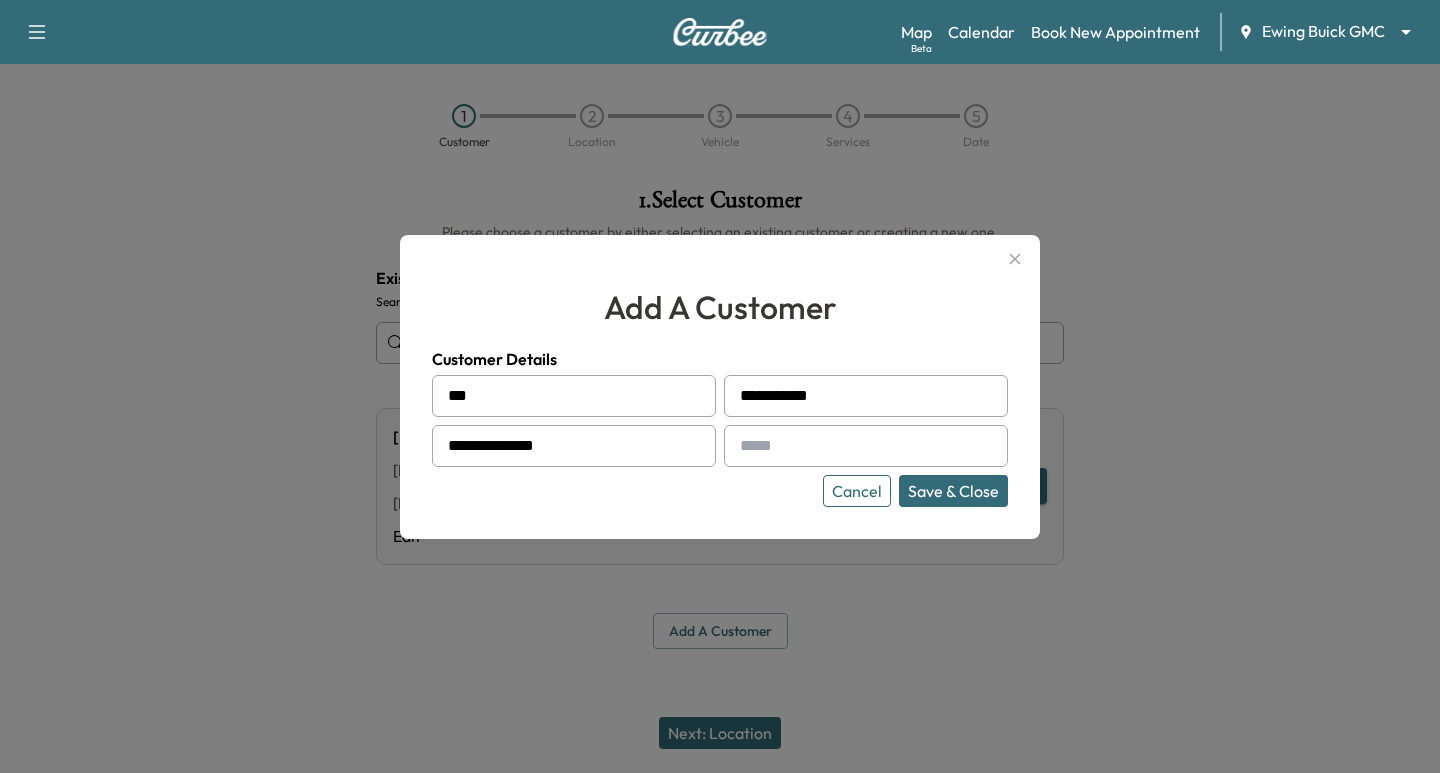 type on "**********" 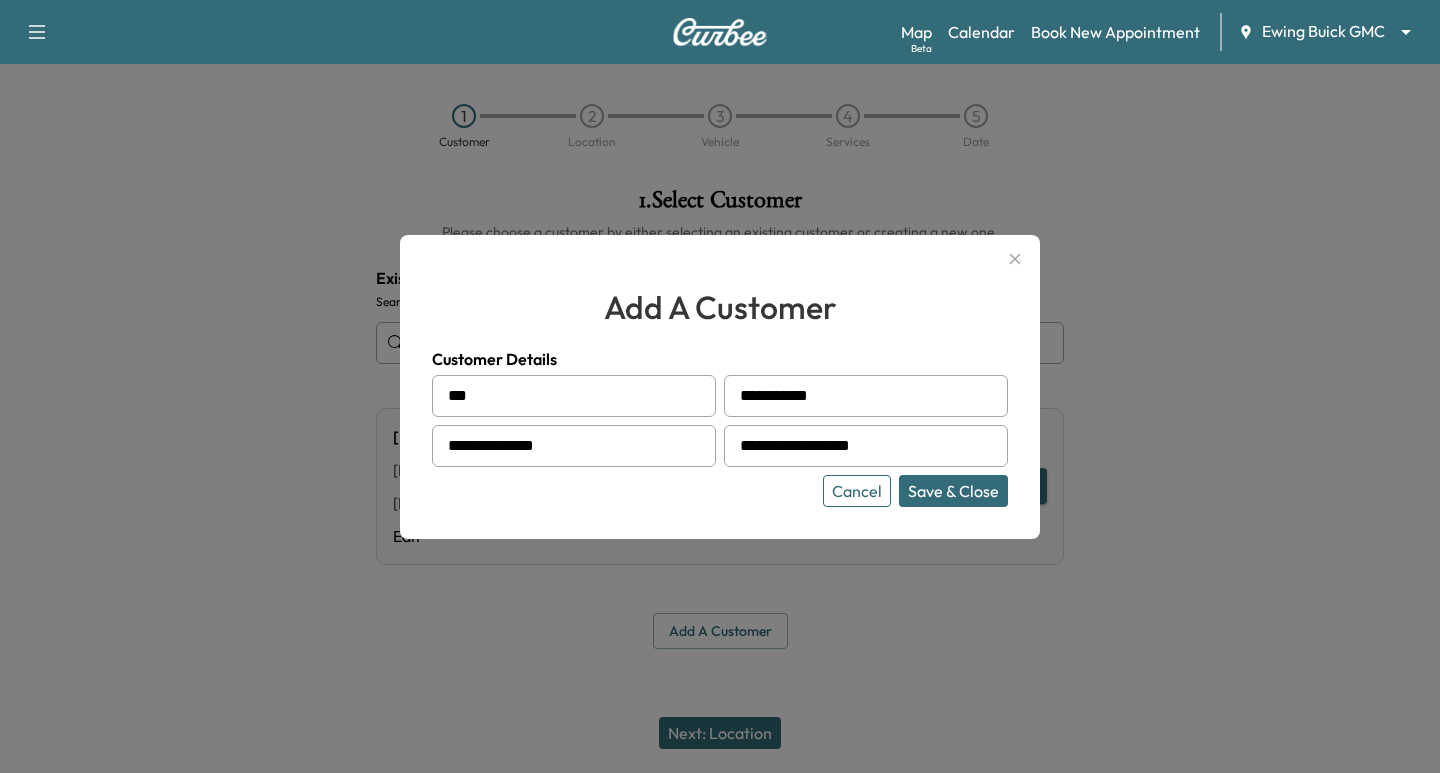 type on "**********" 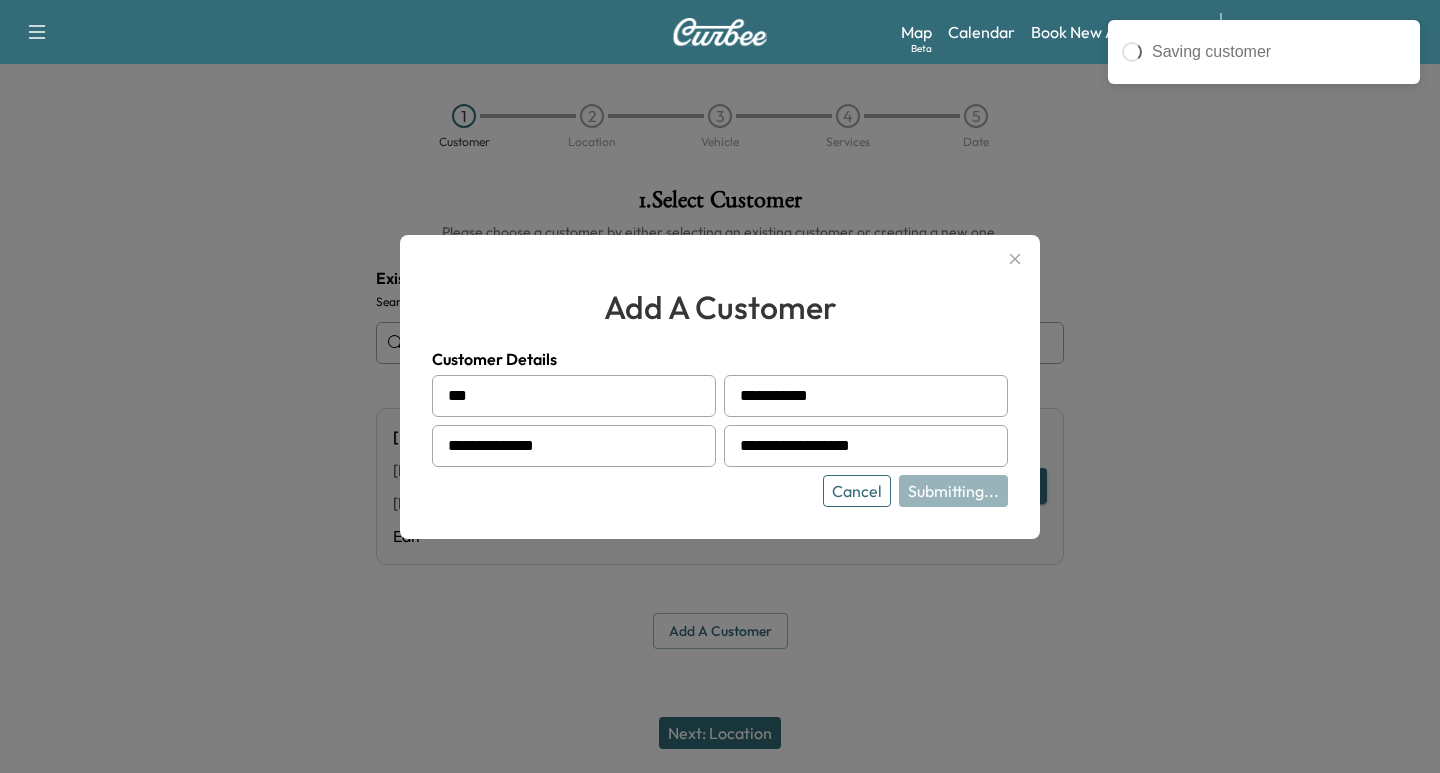 type on "**********" 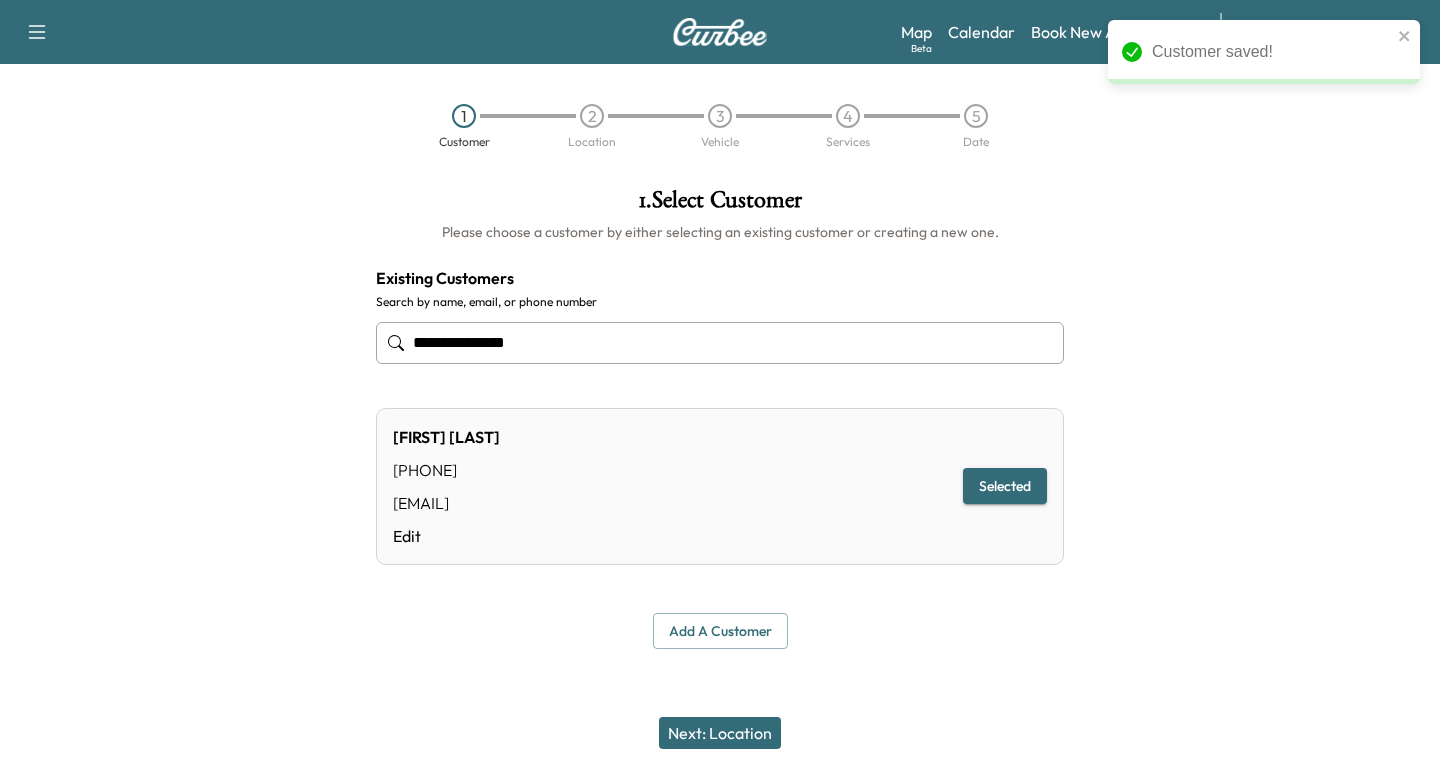 click on "Next: Location" at bounding box center (720, 733) 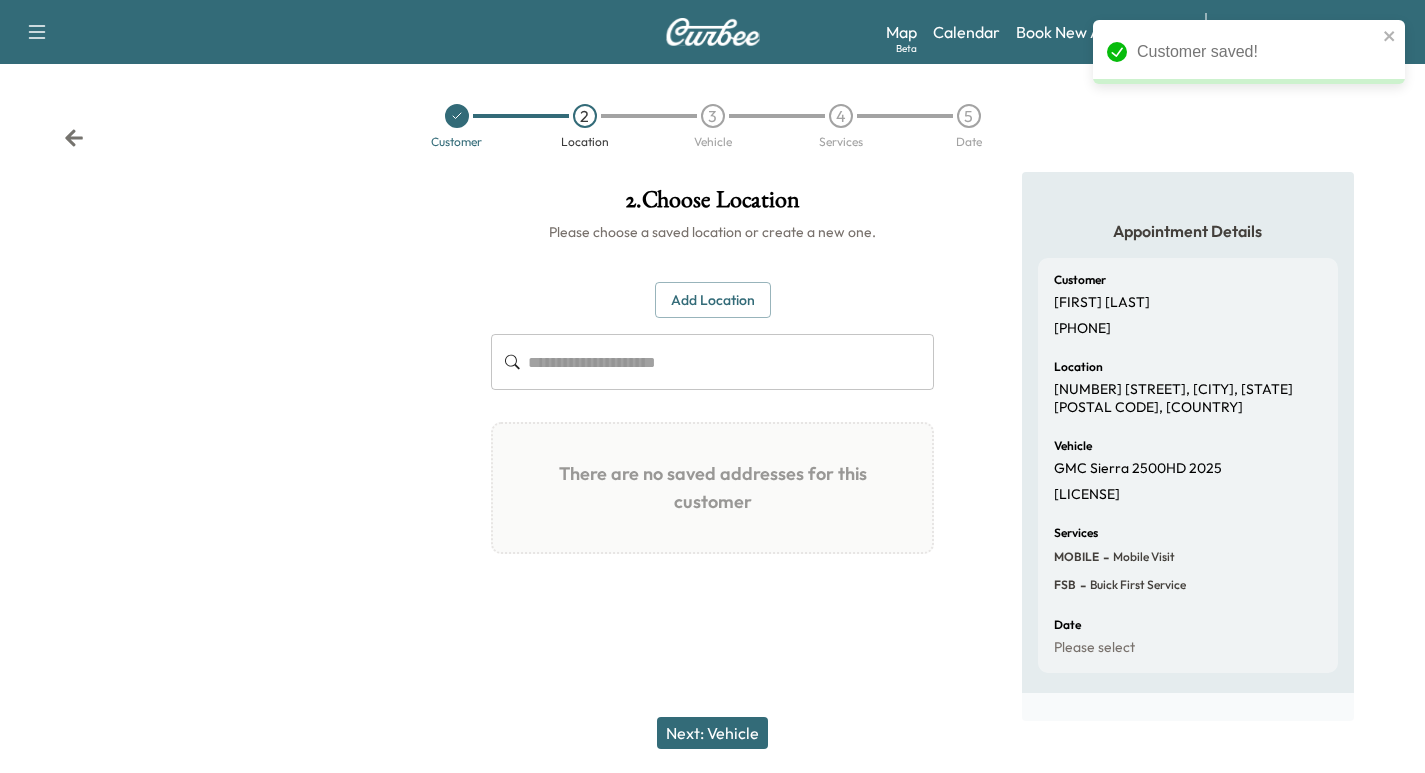click on "Add Location" at bounding box center [713, 300] 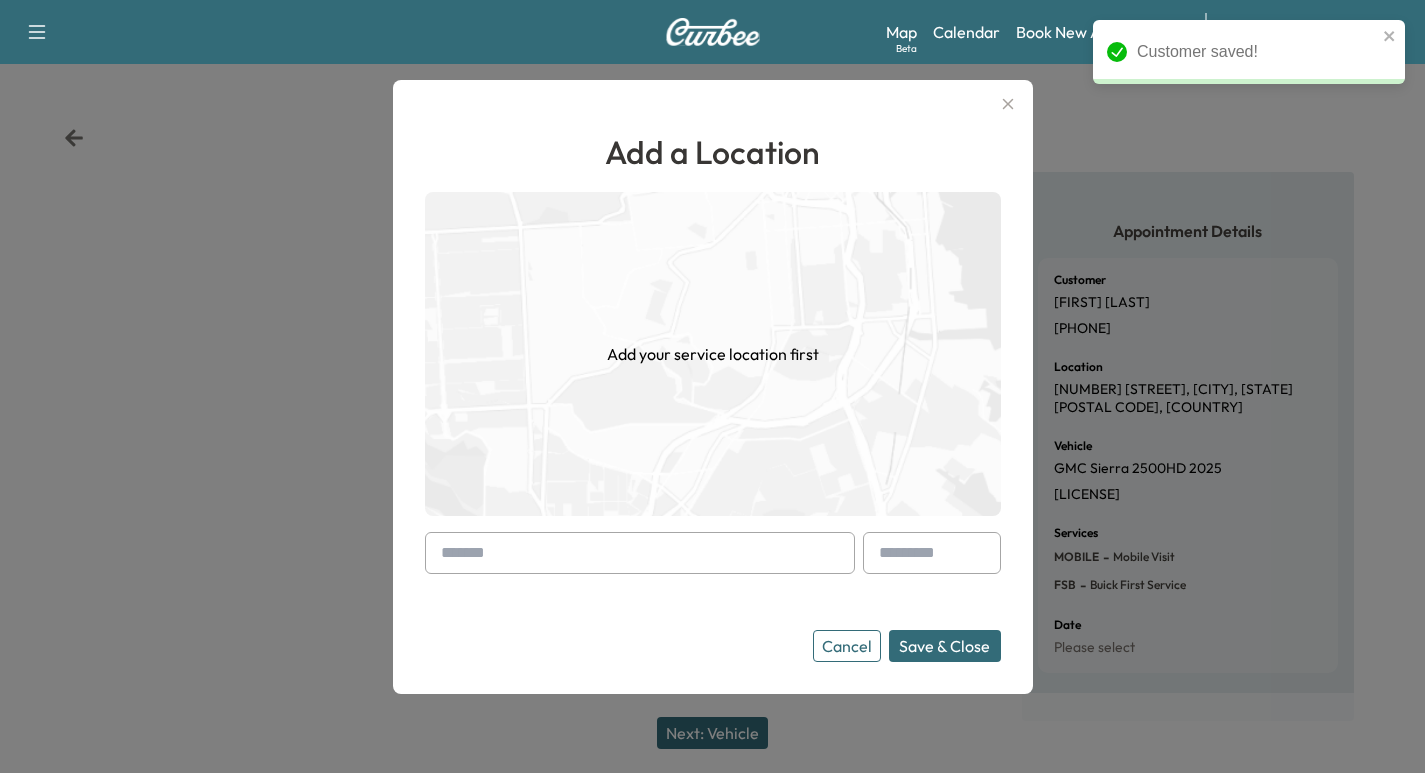 drag, startPoint x: 545, startPoint y: 534, endPoint x: 541, endPoint y: 556, distance: 22.36068 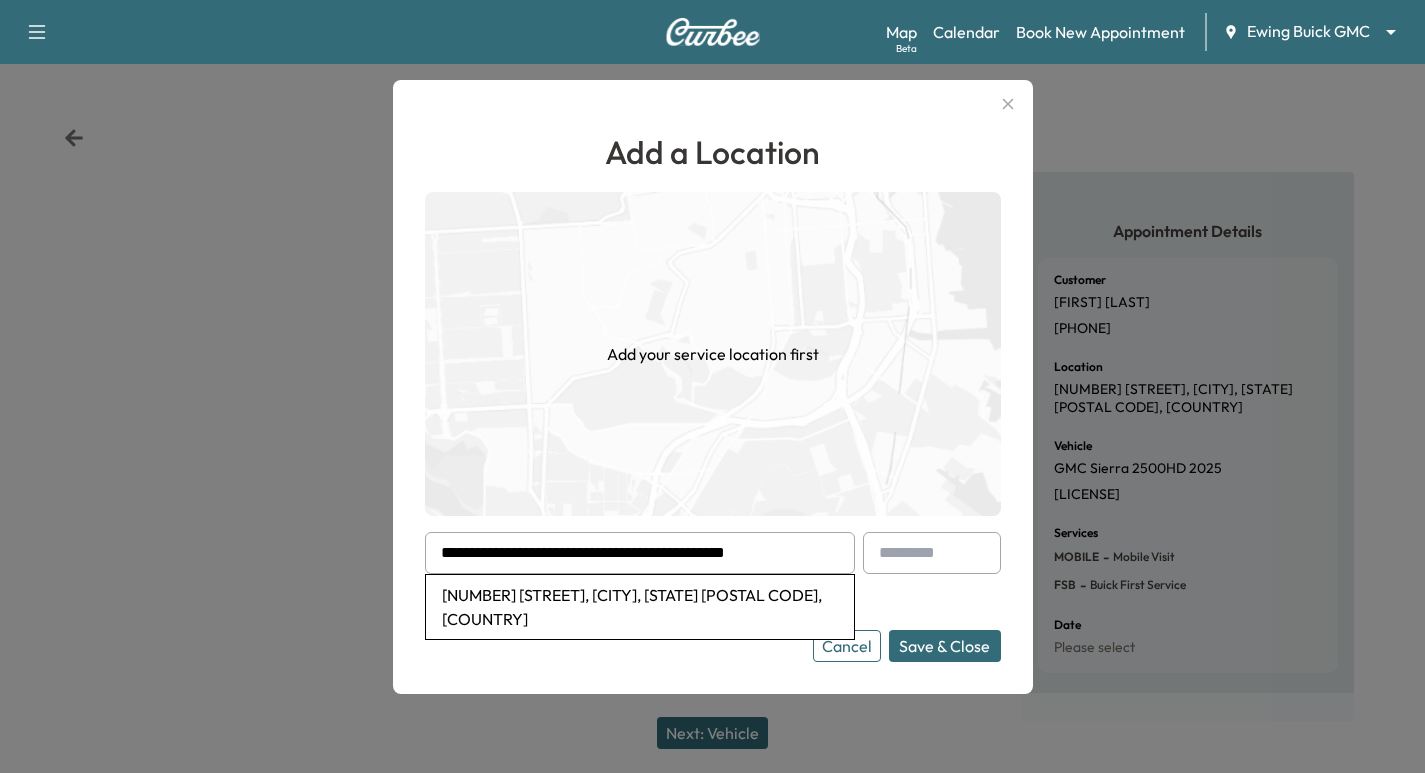 click on "[NUMBER] [STREET], [CITY], [STATE] [POSTAL CODE], [COUNTRY]" at bounding box center (640, 607) 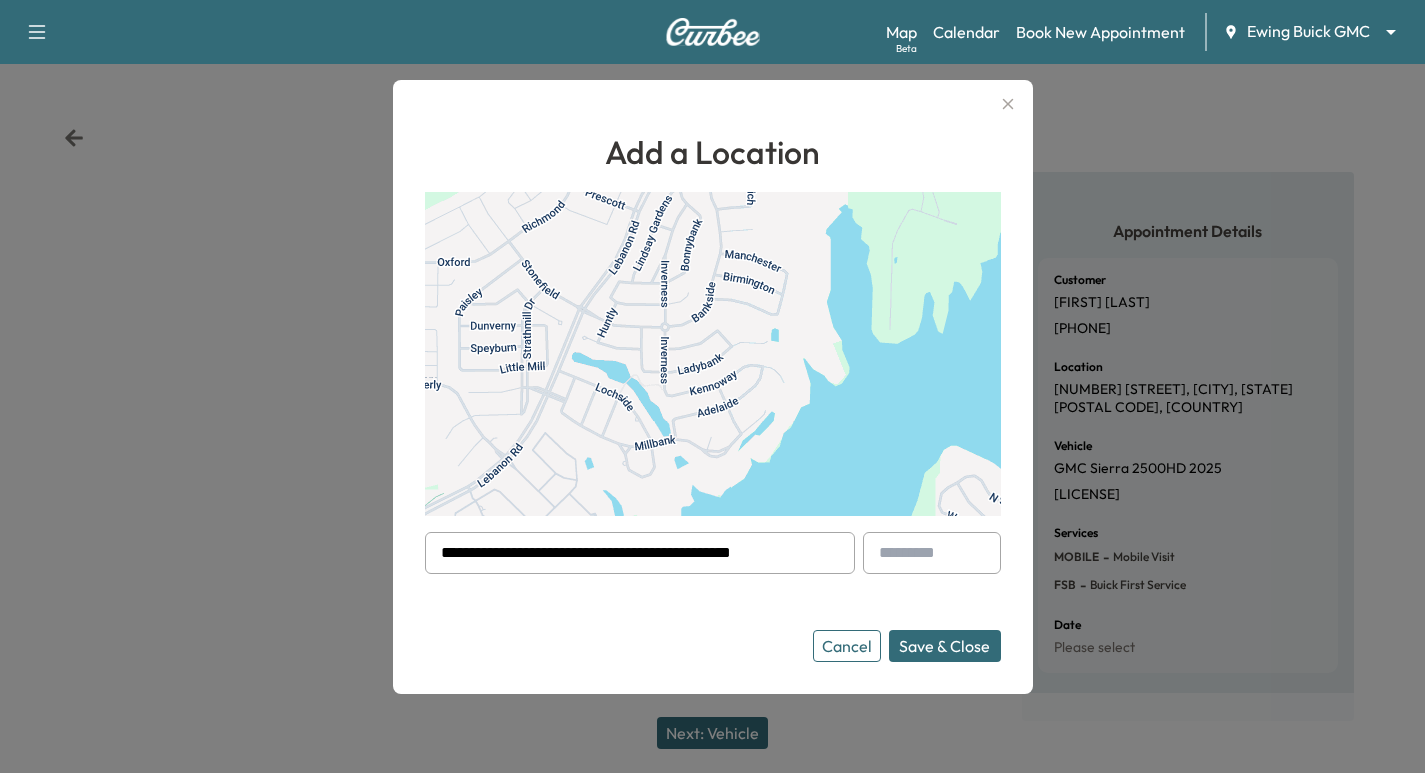 click on "Save & Close" at bounding box center [945, 646] 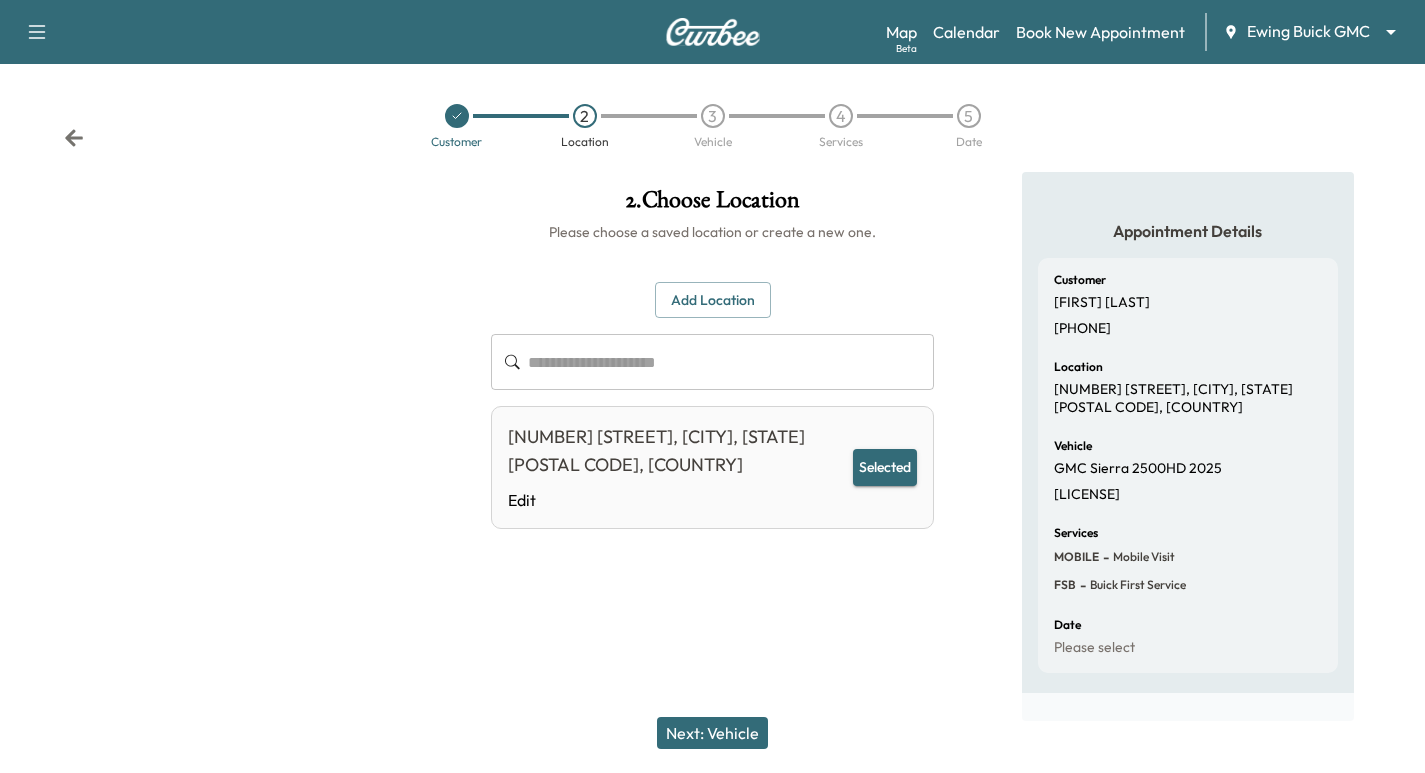 click on "Next: Vehicle" at bounding box center [712, 733] 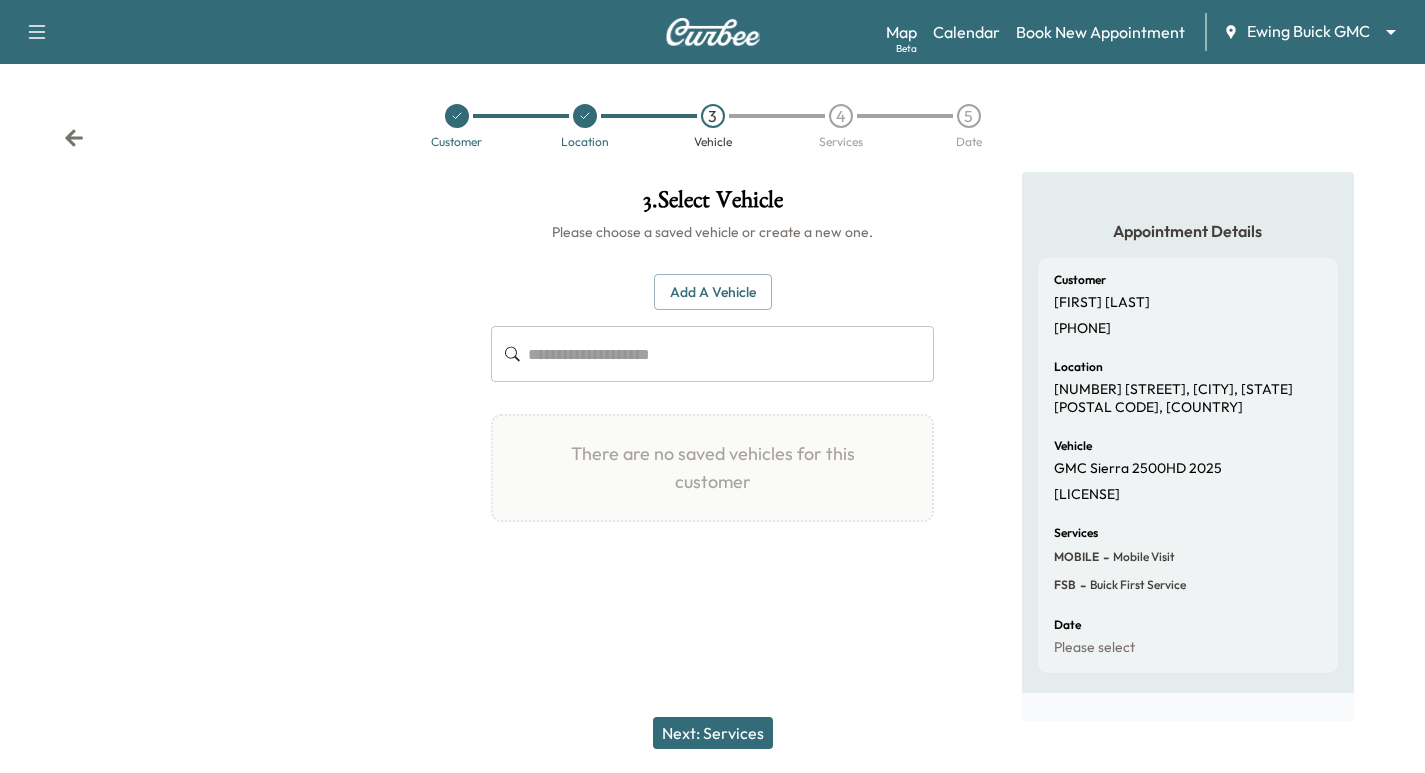 click on "Add a Vehicle" at bounding box center (713, 292) 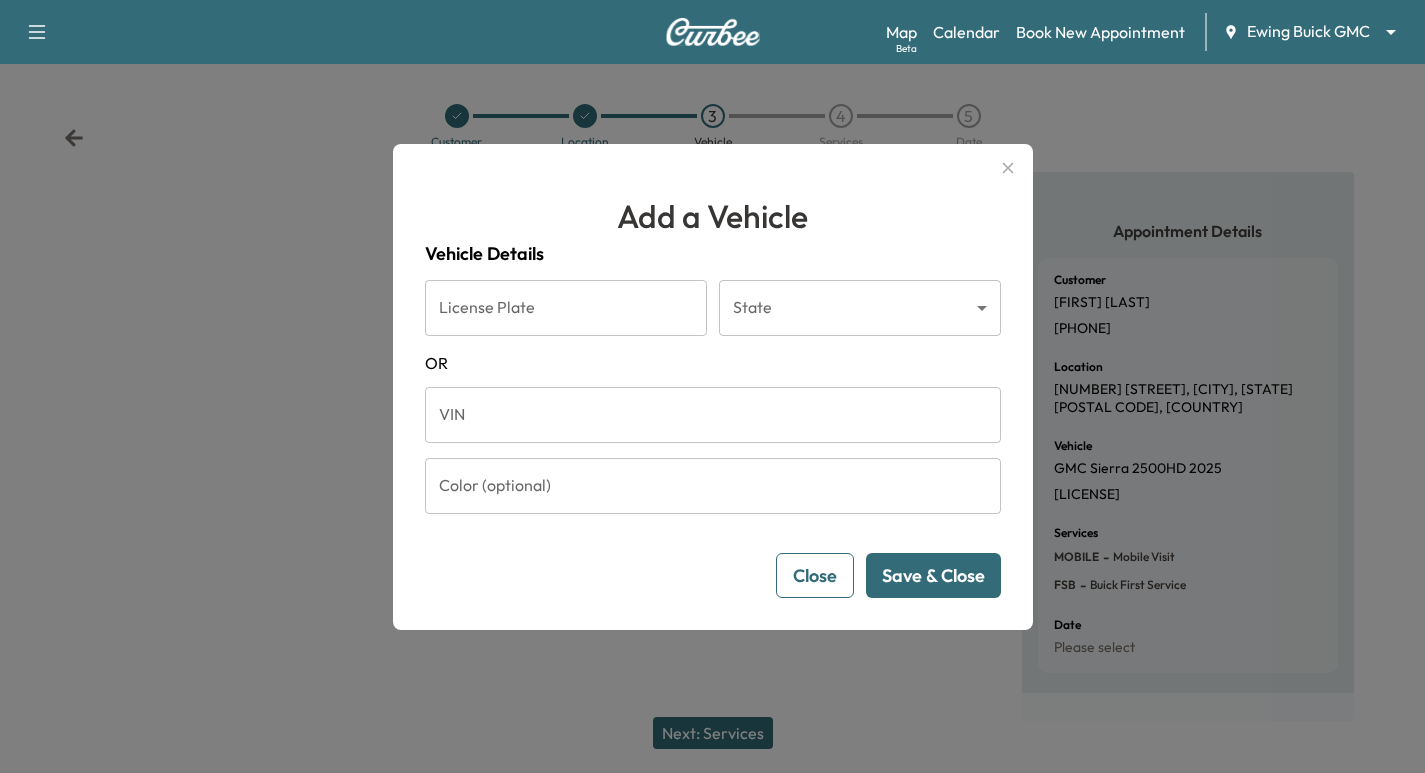 click on "VIN" at bounding box center (713, 415) 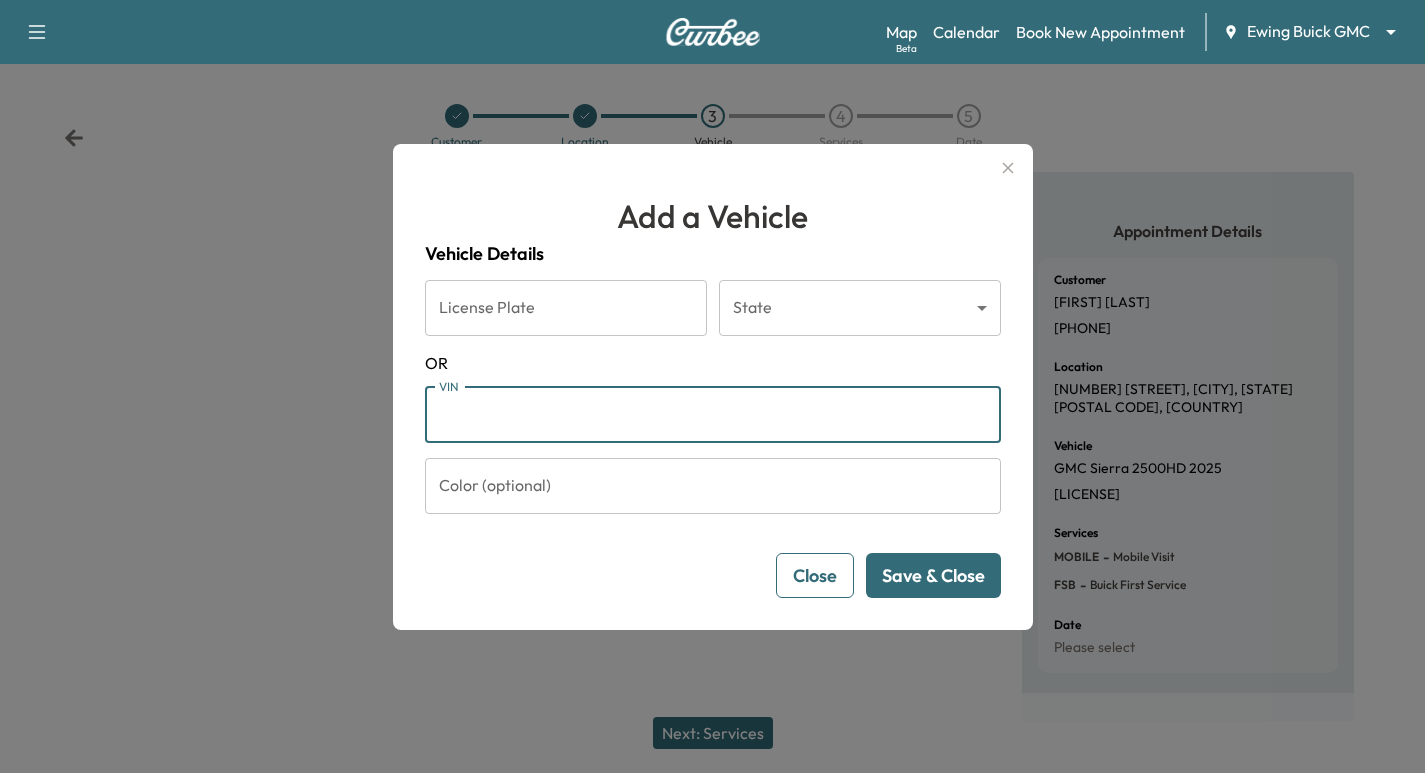 paste on "**********" 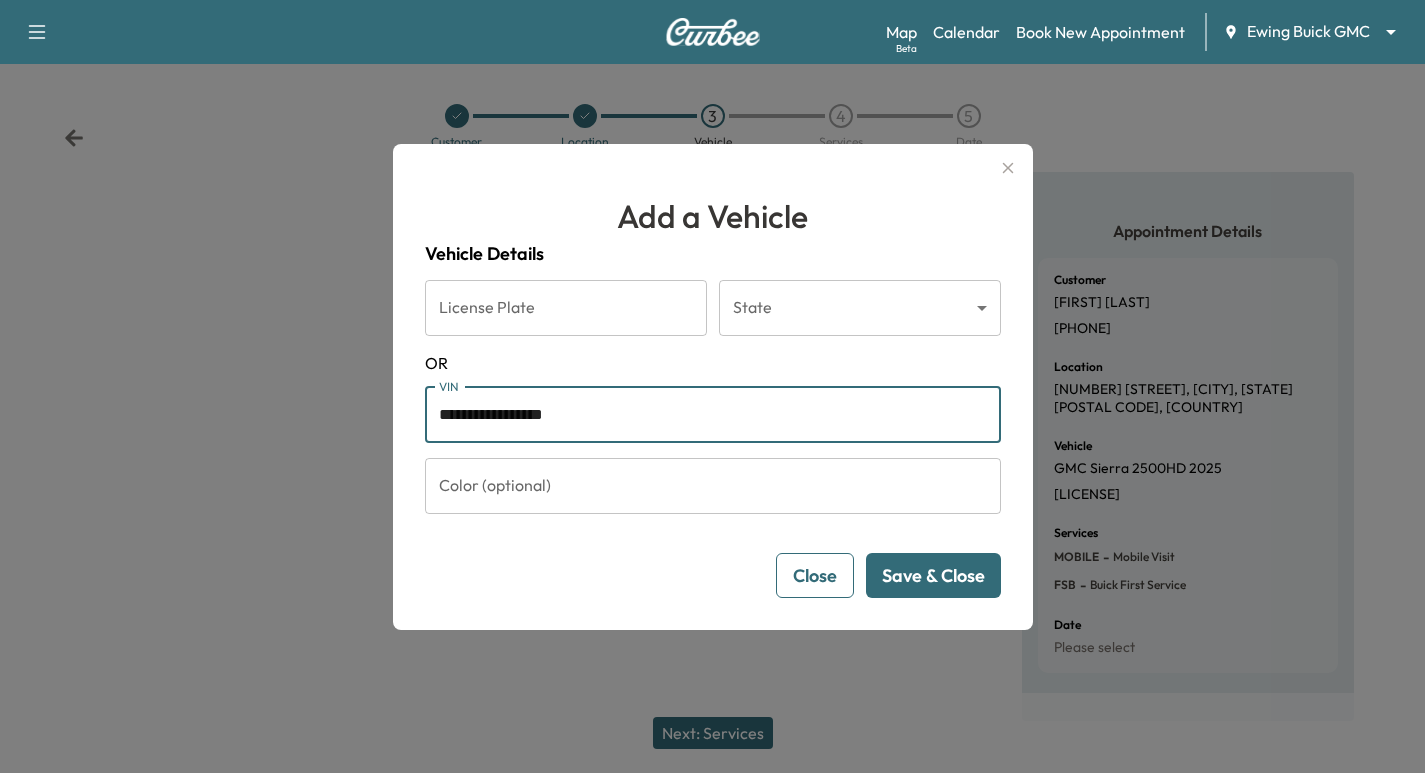 type on "**********" 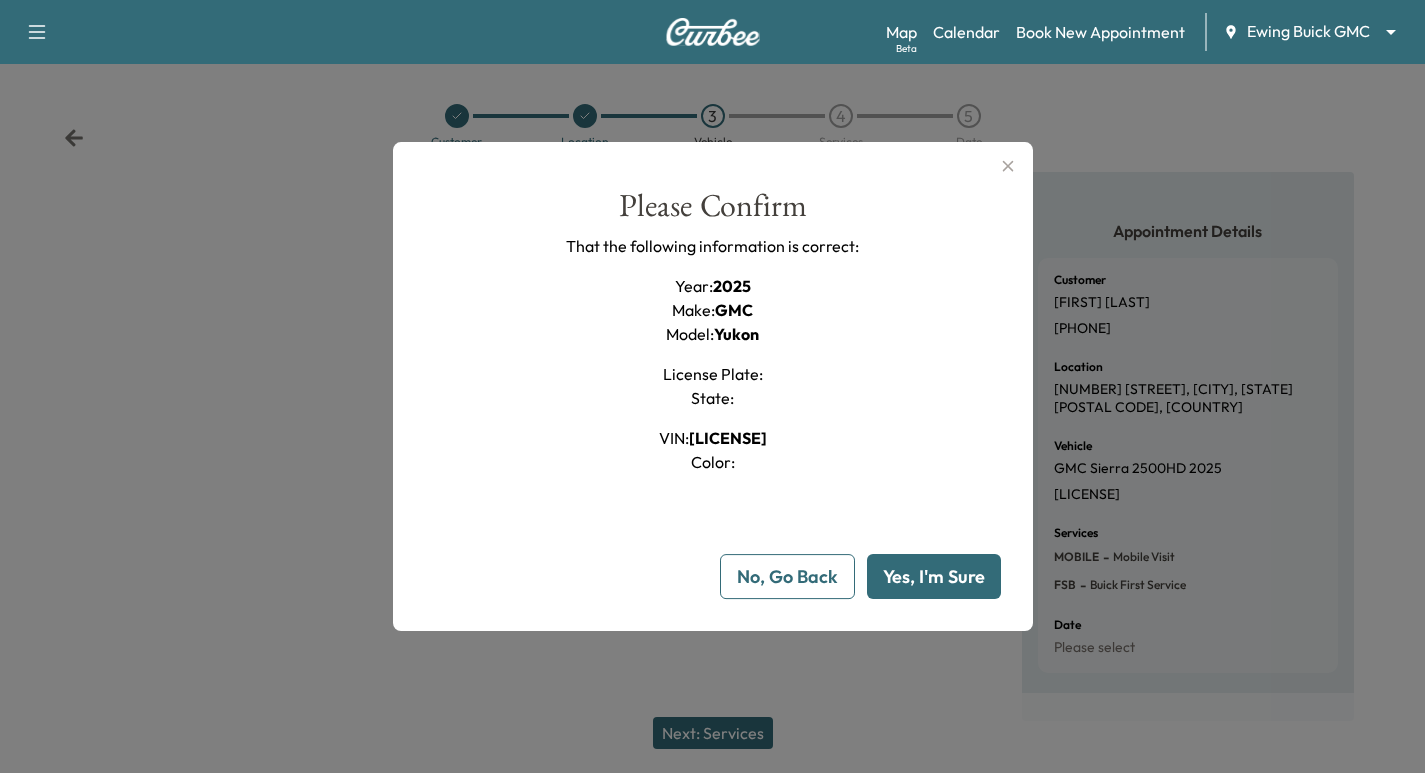 click on "Yes, I'm Sure" at bounding box center [934, 576] 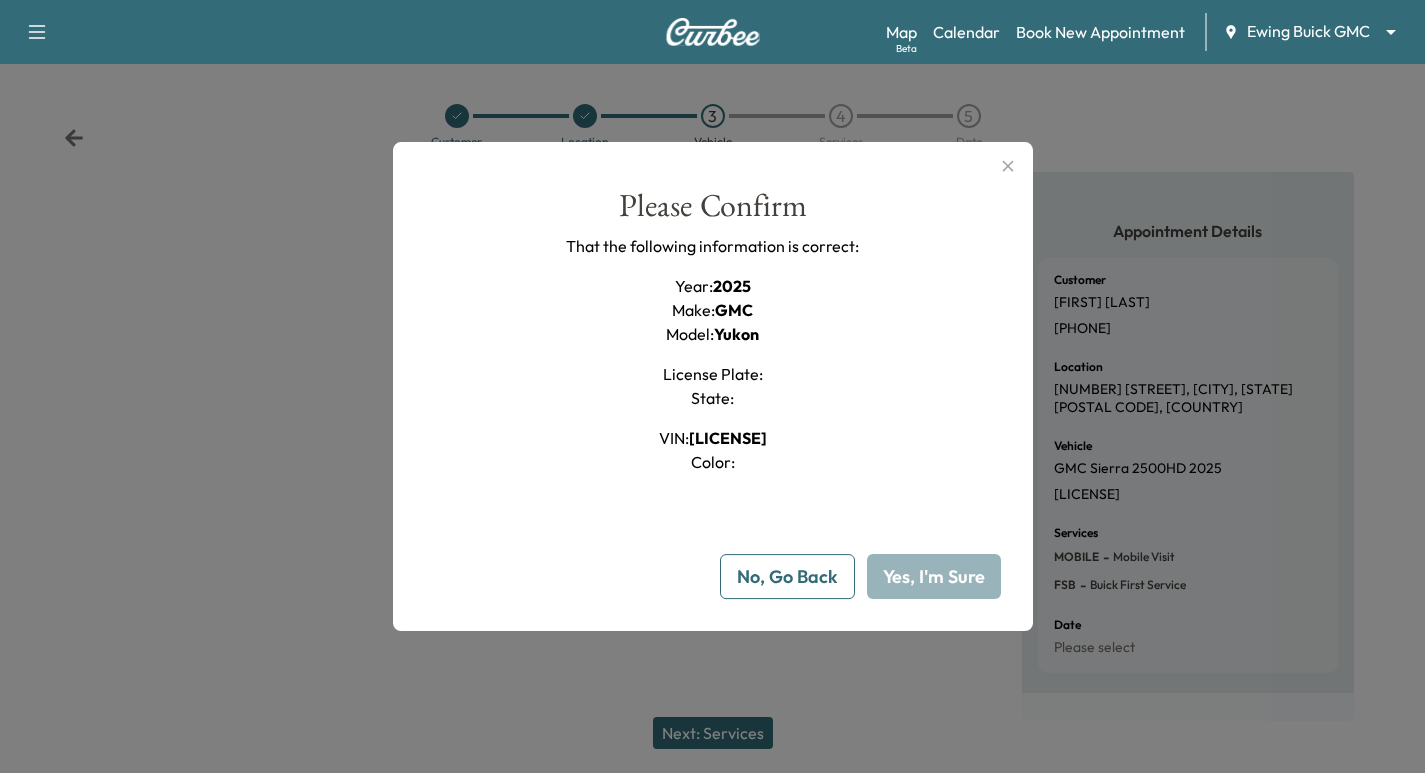 type 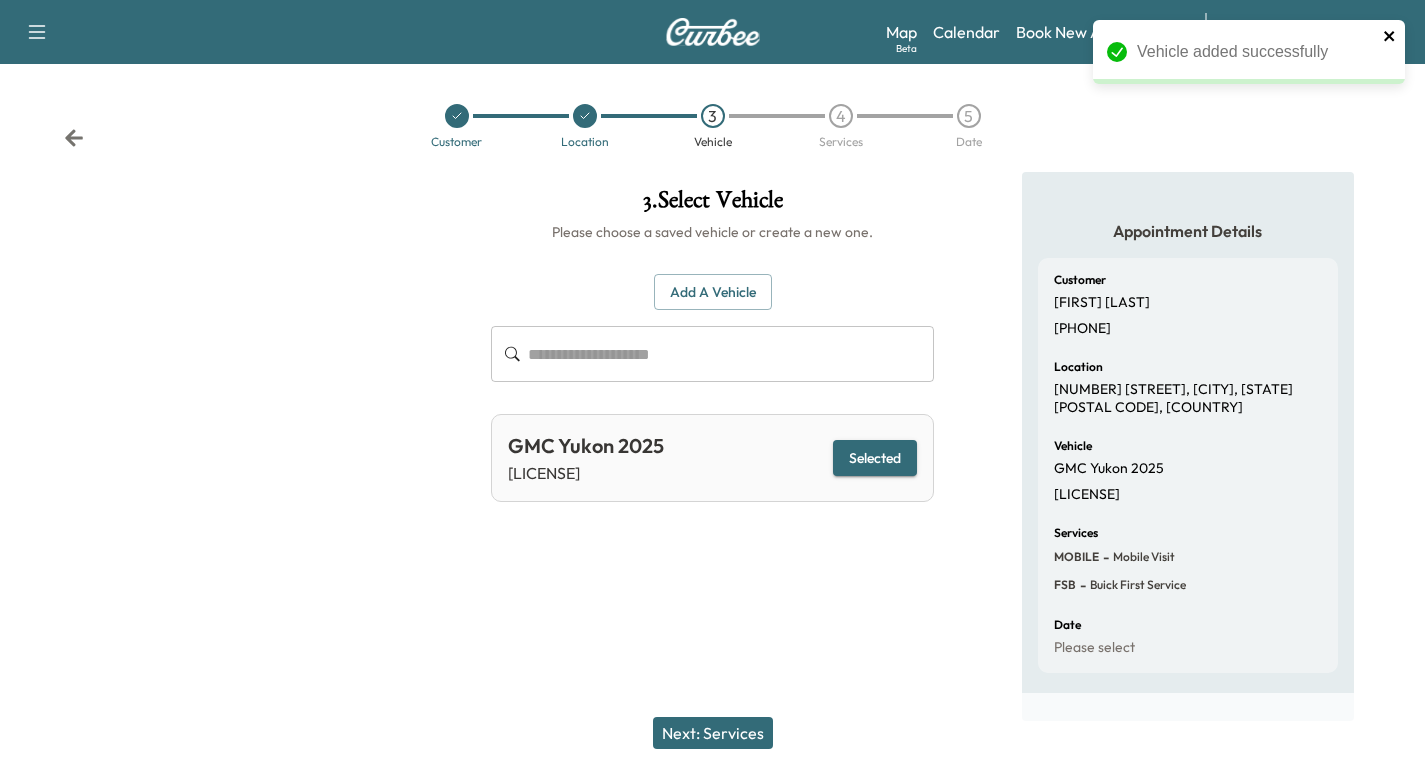 click 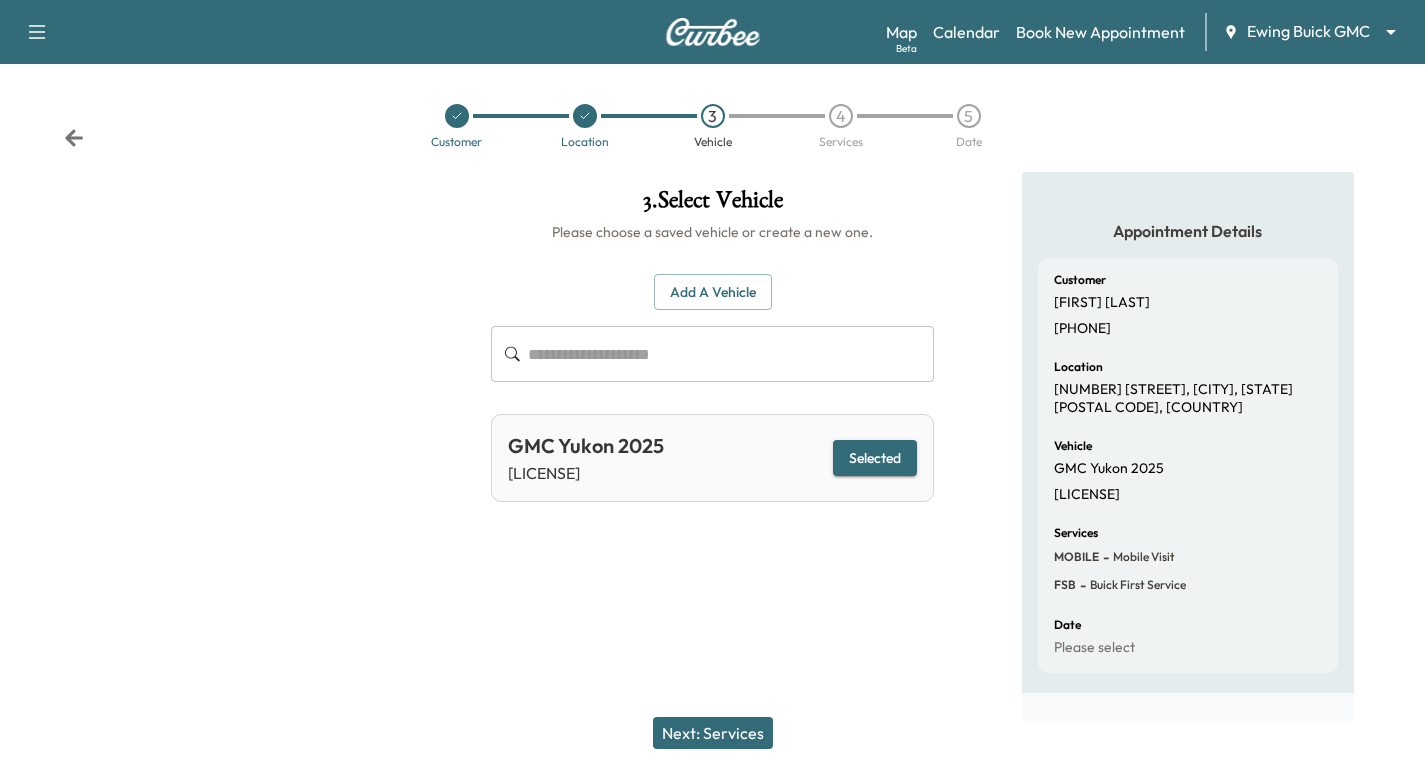 click on "Next: Services" at bounding box center [713, 733] 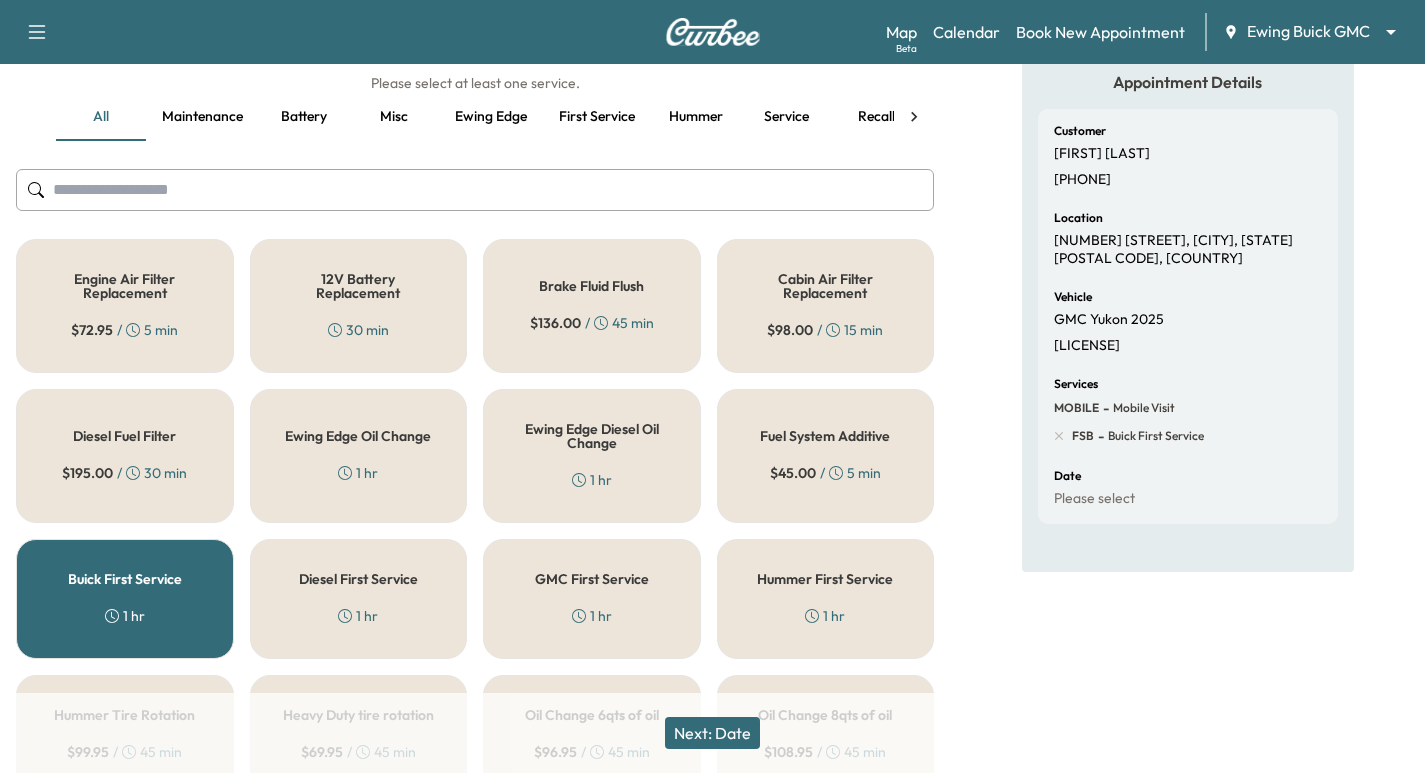 scroll, scrollTop: 550, scrollLeft: 0, axis: vertical 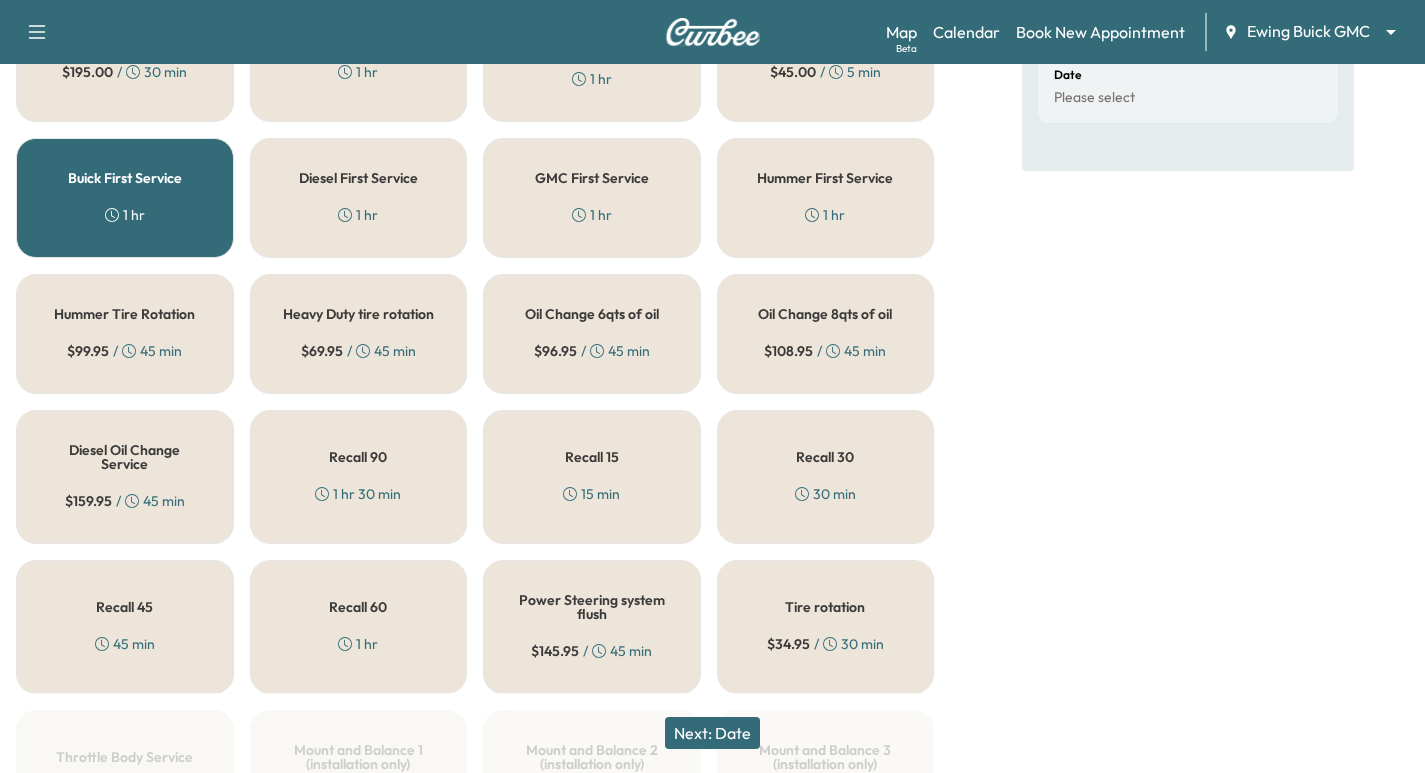 click on "GMC First Service" at bounding box center [592, 178] 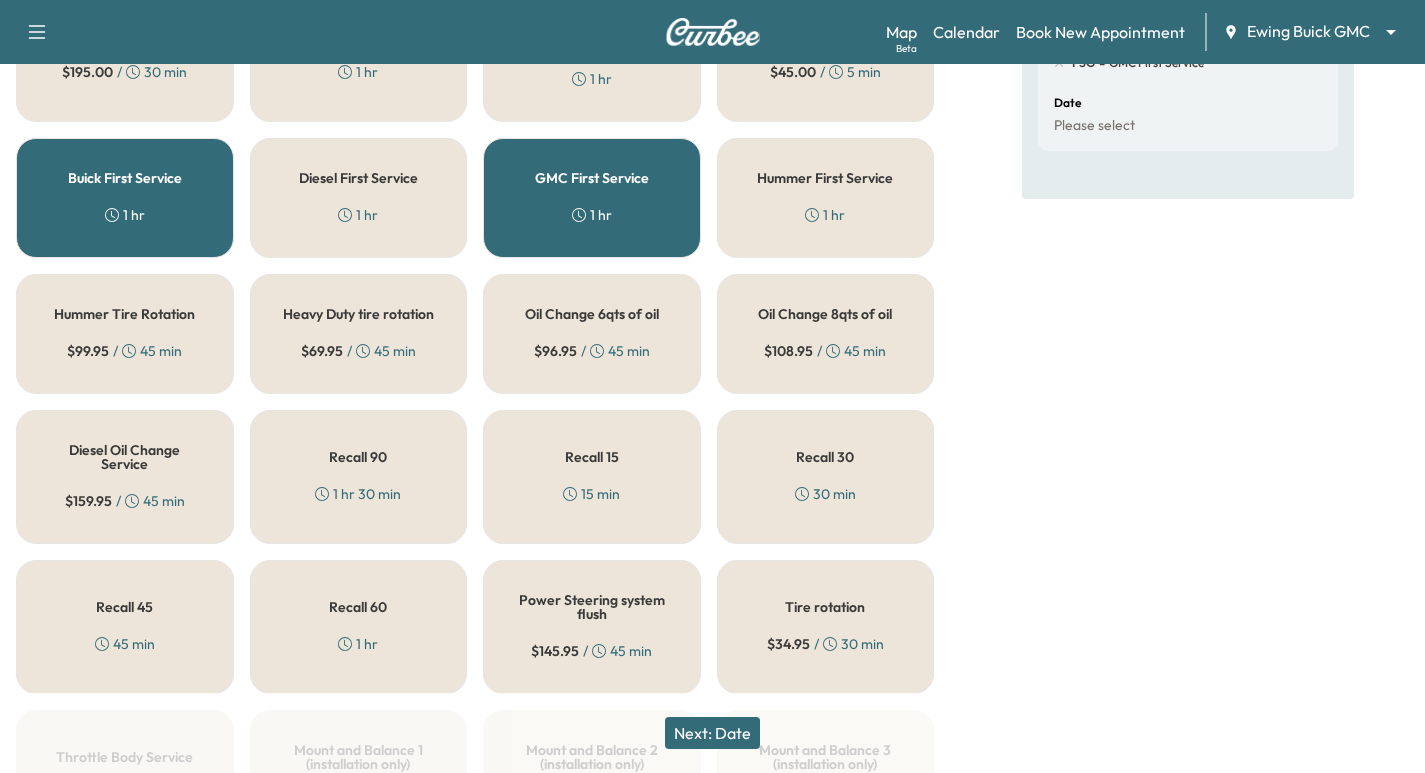 click on "Buick First Service 1 hr" at bounding box center [125, 198] 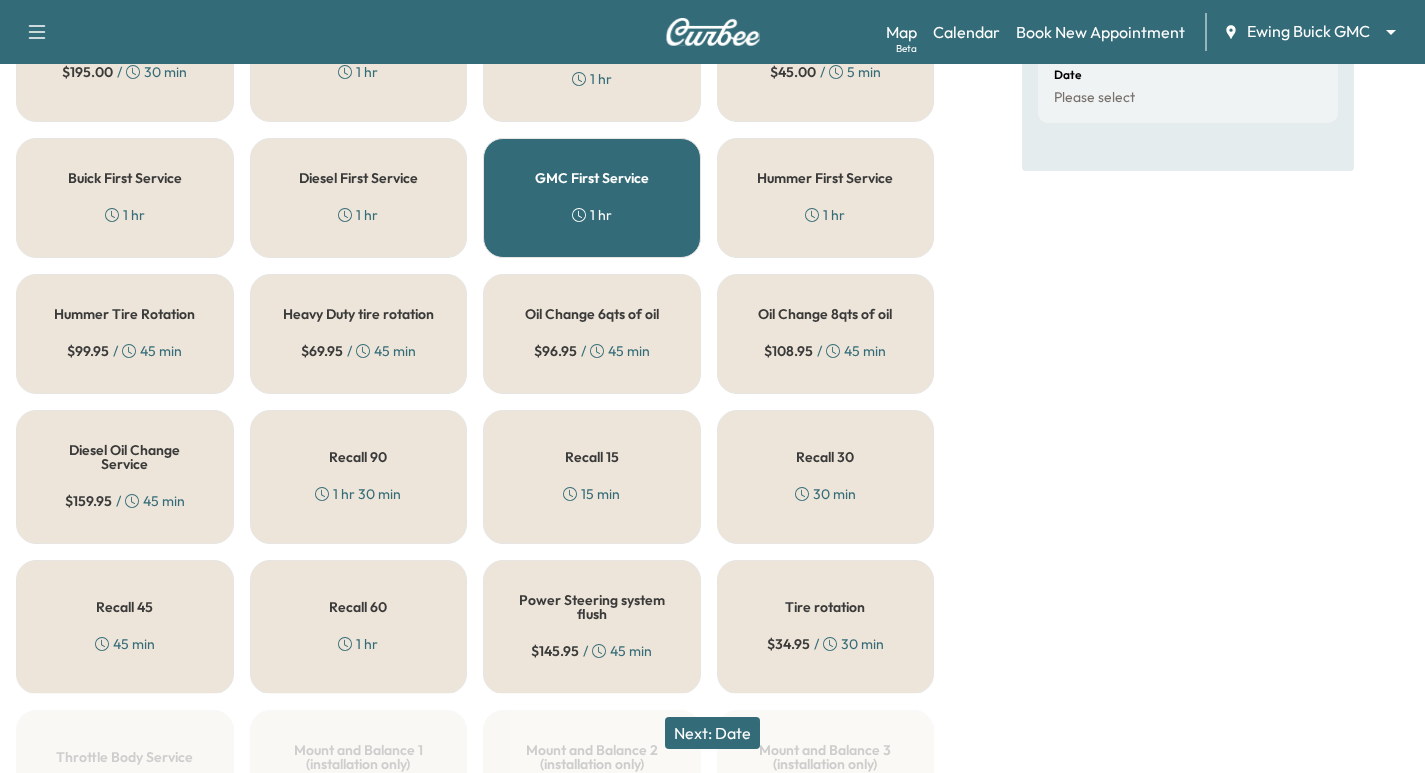 click on "Next: Date" at bounding box center (712, 733) 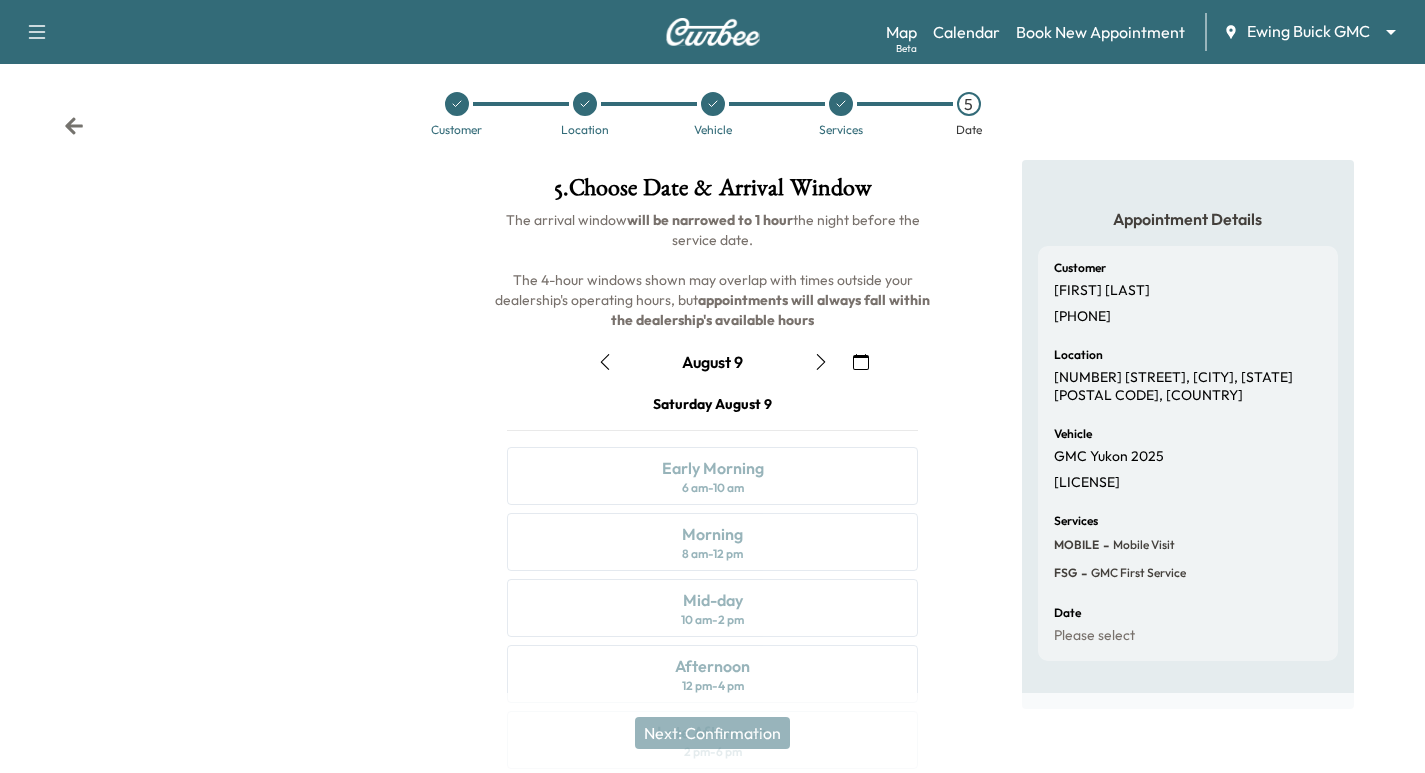 scroll, scrollTop: 228, scrollLeft: 0, axis: vertical 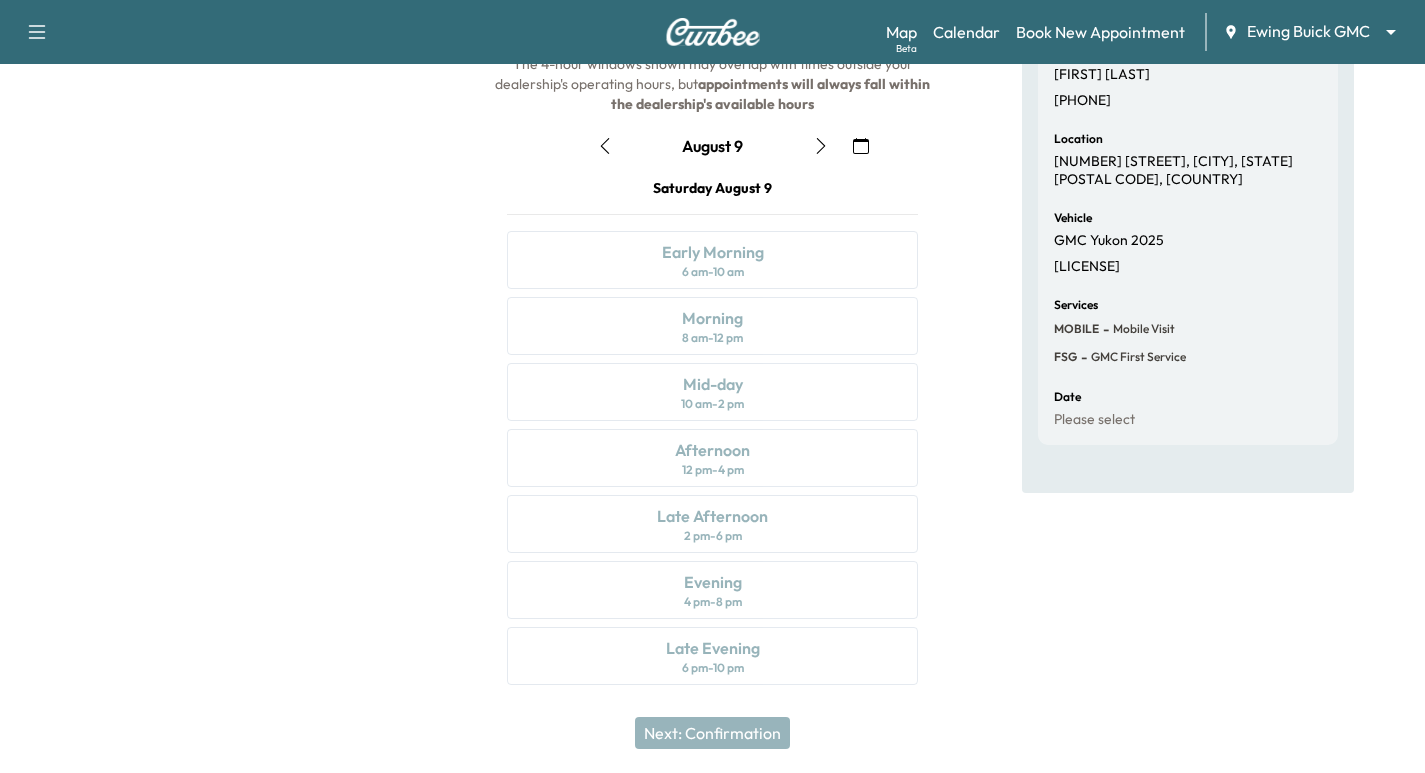 drag, startPoint x: 858, startPoint y: 148, endPoint x: 844, endPoint y: 255, distance: 107.912 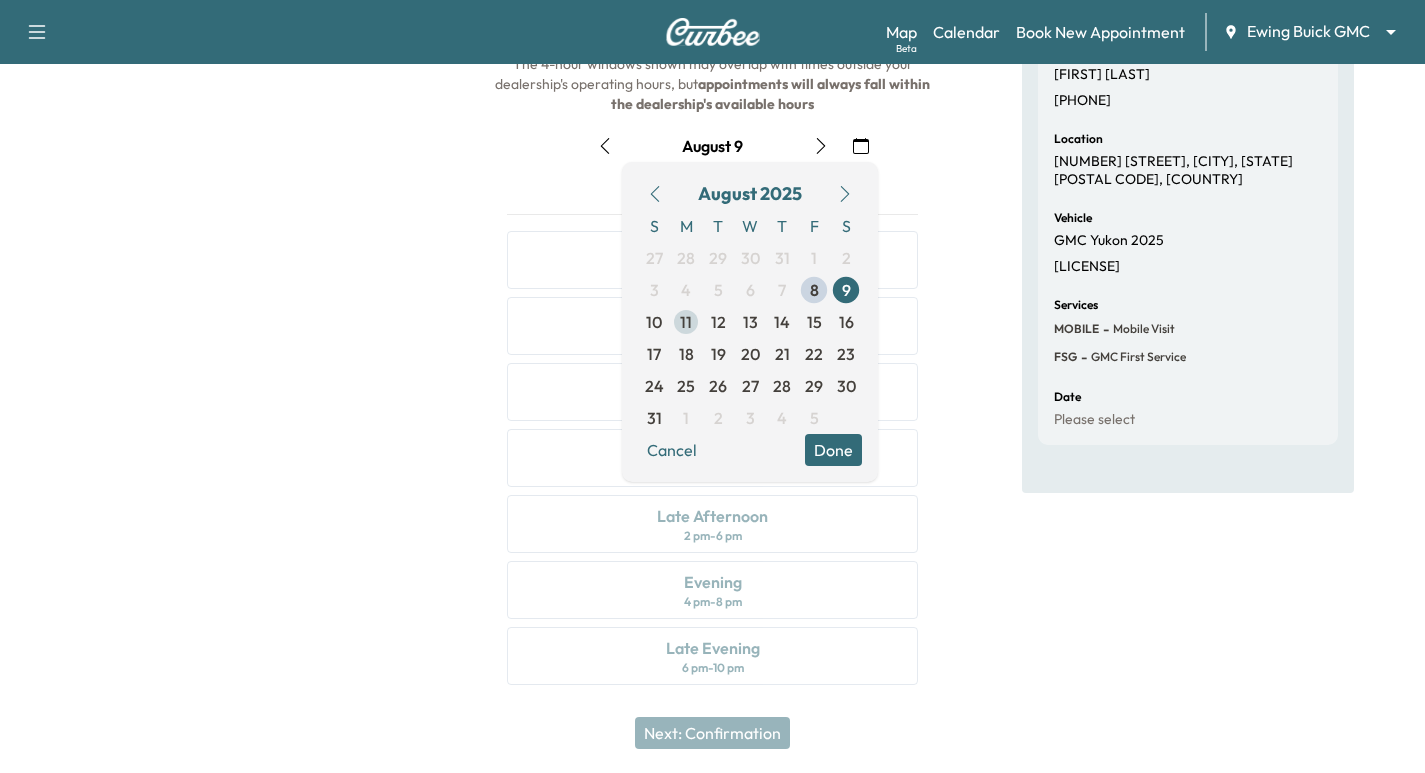 click on "11" at bounding box center [686, 322] 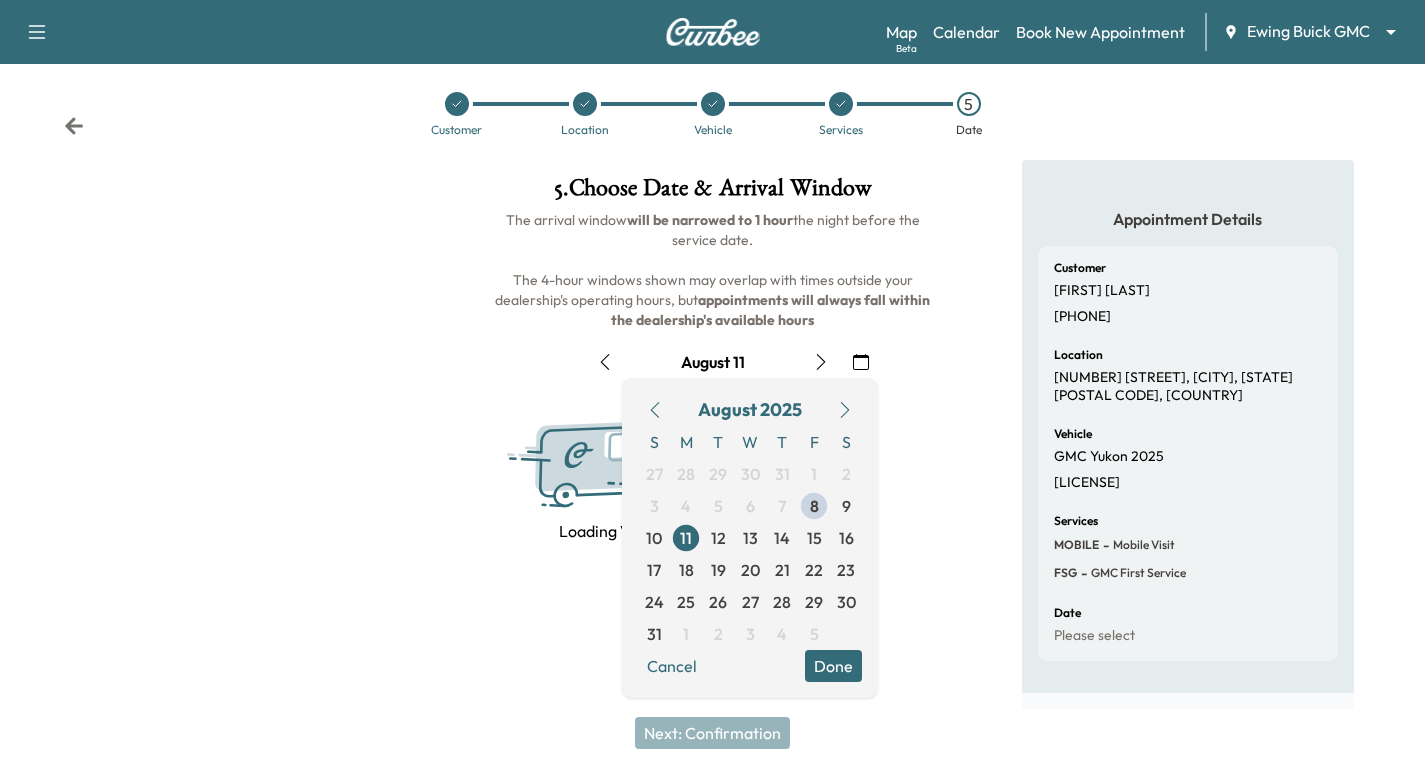 scroll, scrollTop: 228, scrollLeft: 0, axis: vertical 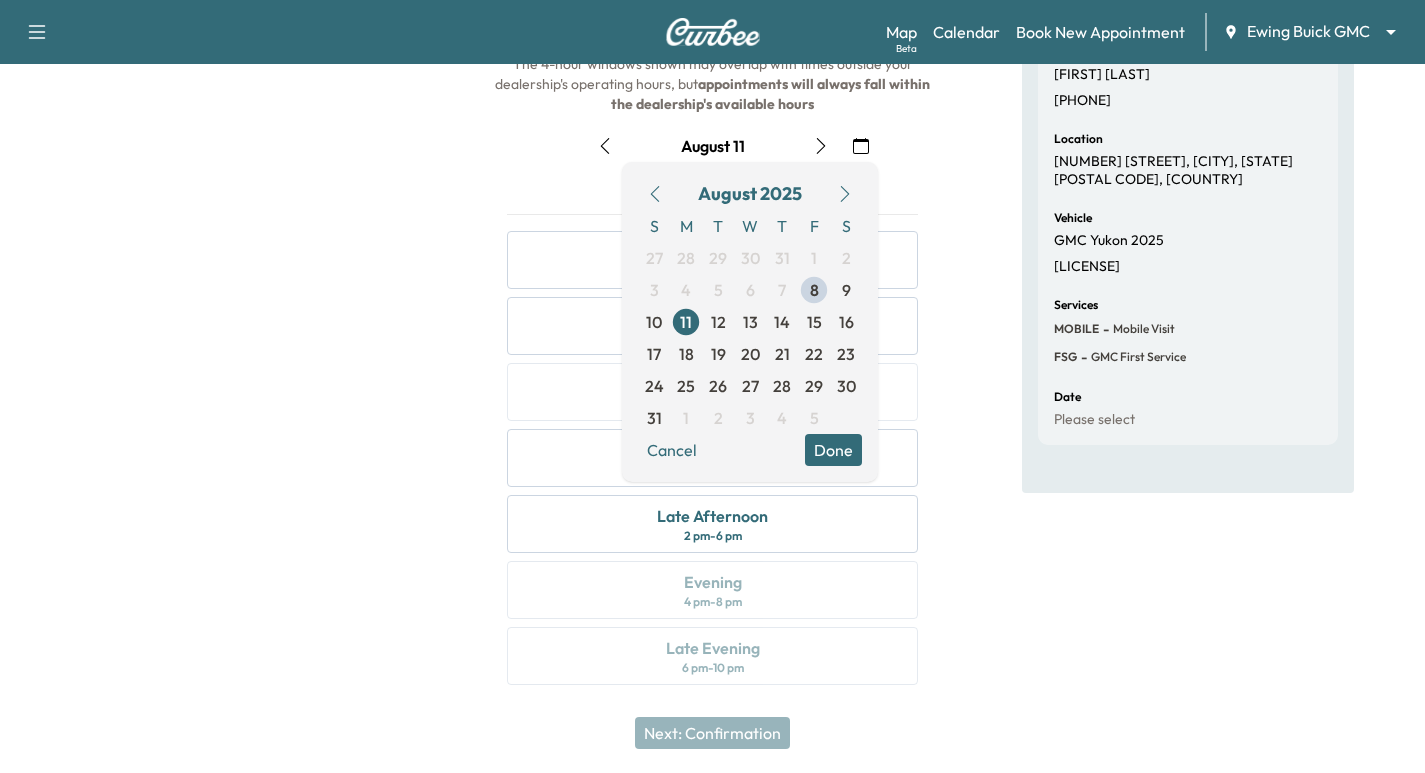 drag, startPoint x: 351, startPoint y: 499, endPoint x: 356, endPoint y: 508, distance: 10.29563 